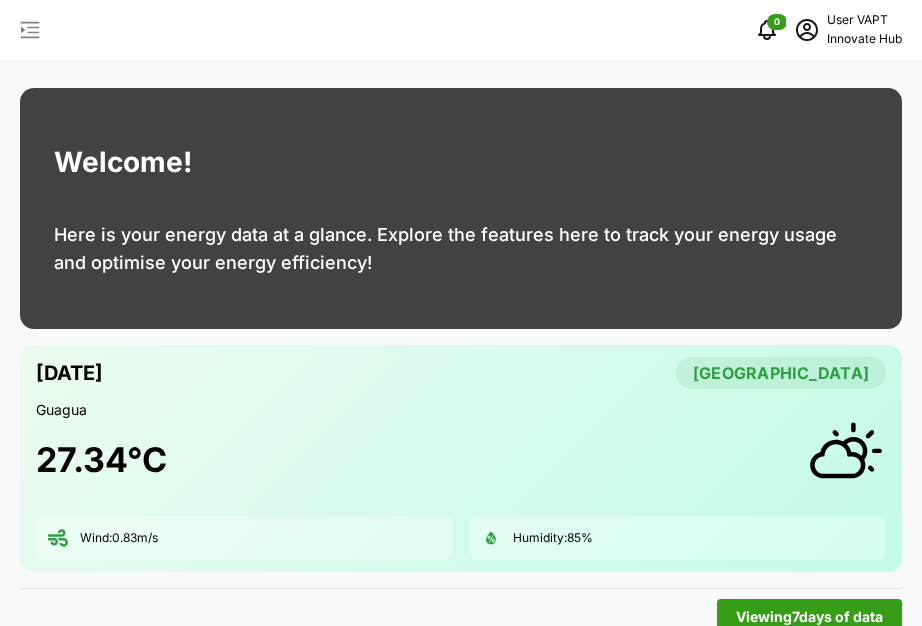 scroll, scrollTop: 0, scrollLeft: 0, axis: both 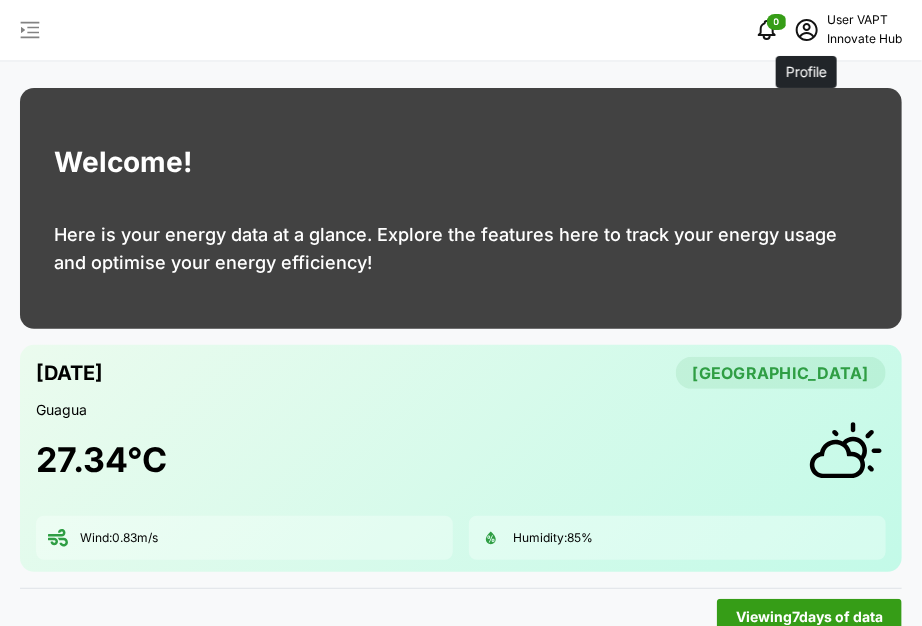click 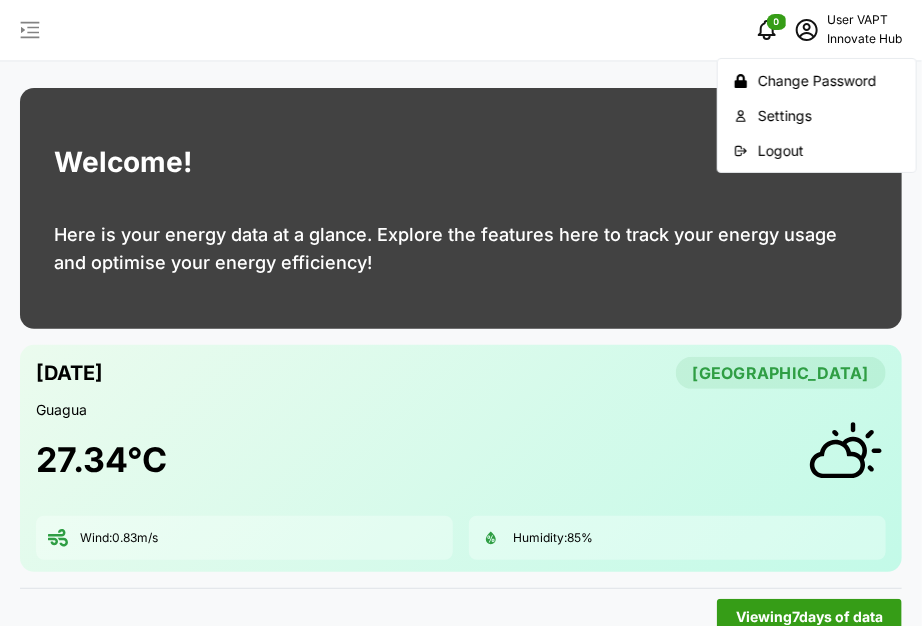 click on "Logout" at bounding box center [829, 151] 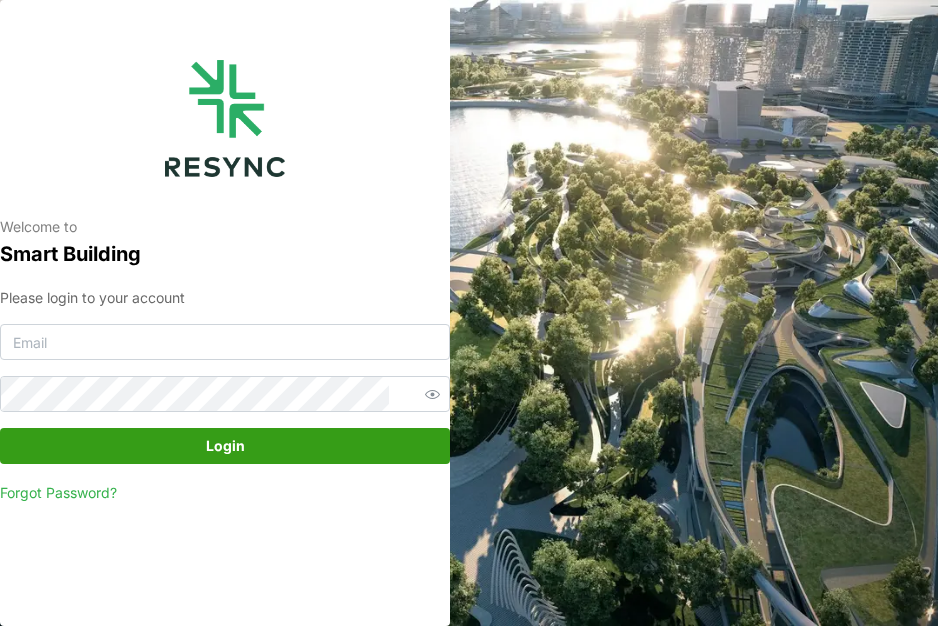 scroll, scrollTop: 0, scrollLeft: 0, axis: both 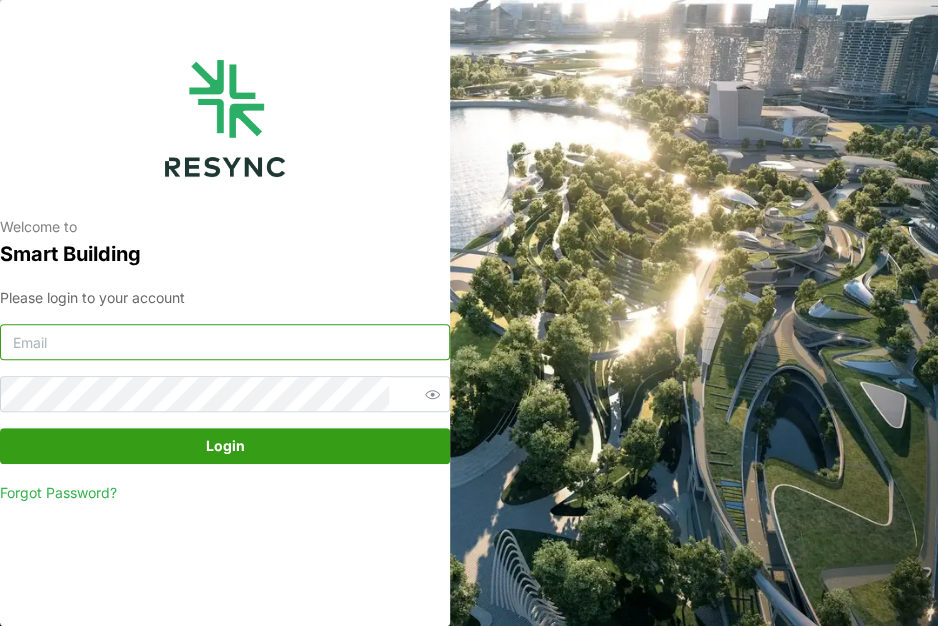 click at bounding box center (225, 342) 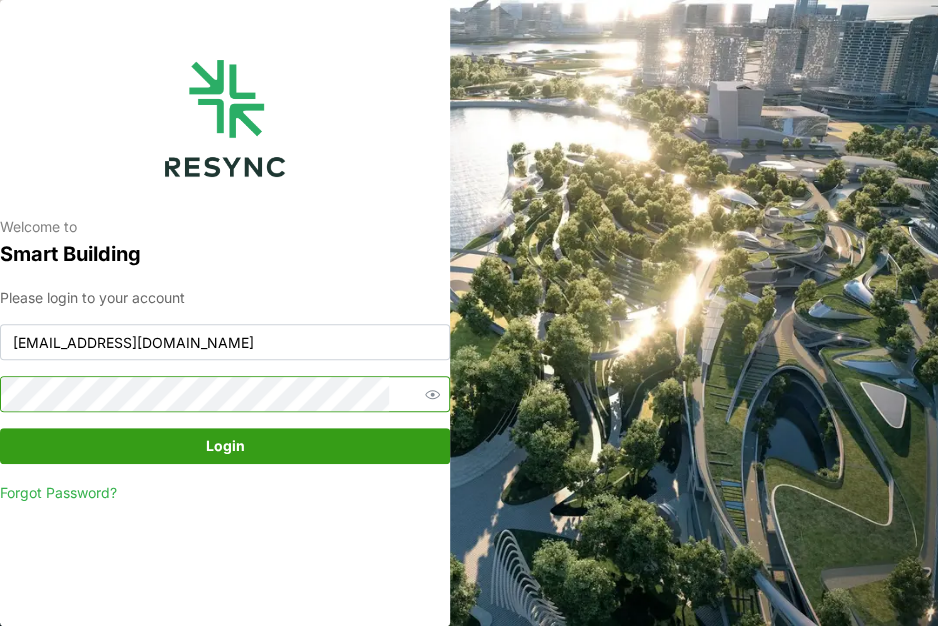 click on "Login" at bounding box center [225, 446] 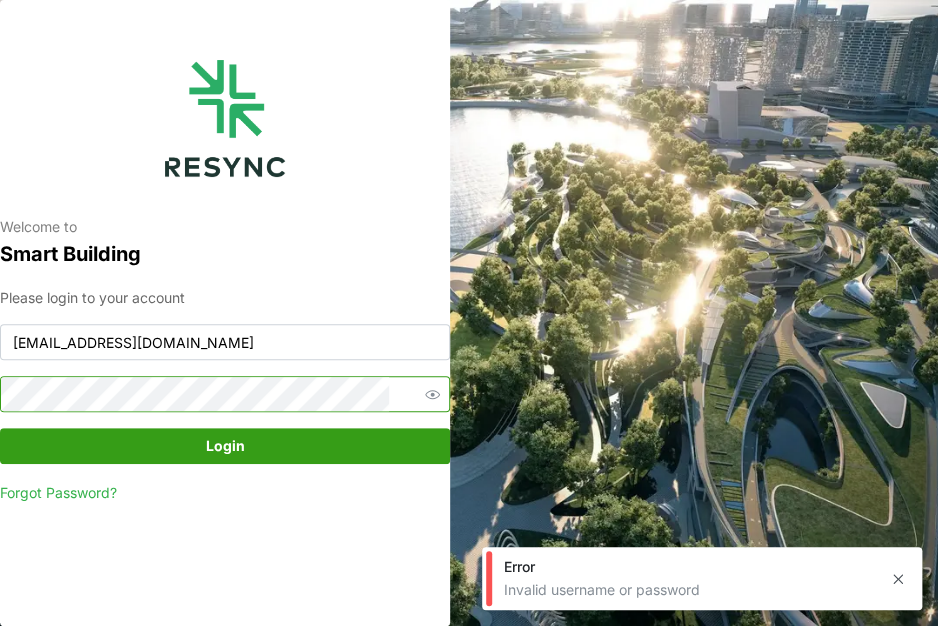 click on "Login" at bounding box center (225, 446) 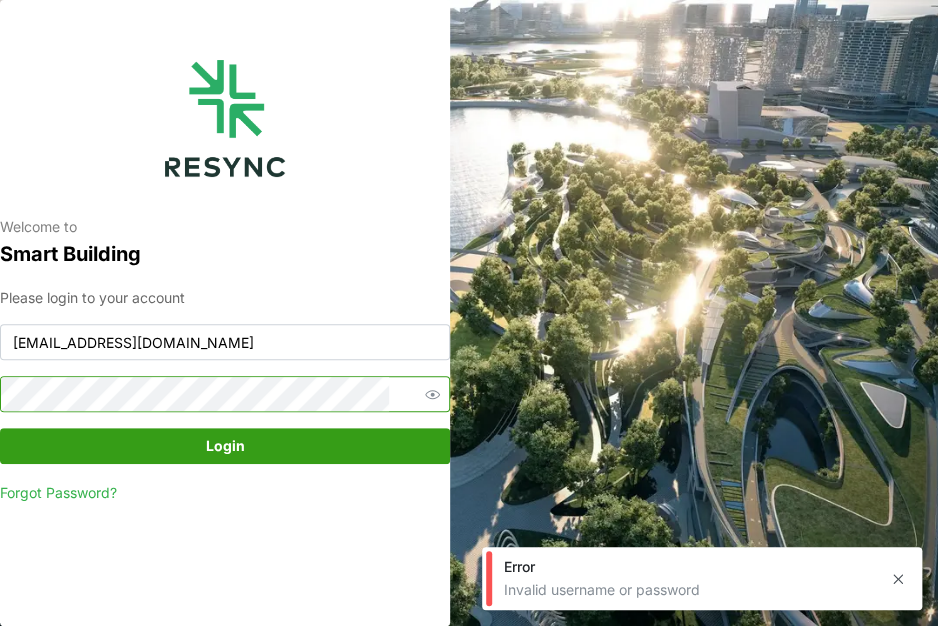 click on "Login" at bounding box center (225, 446) 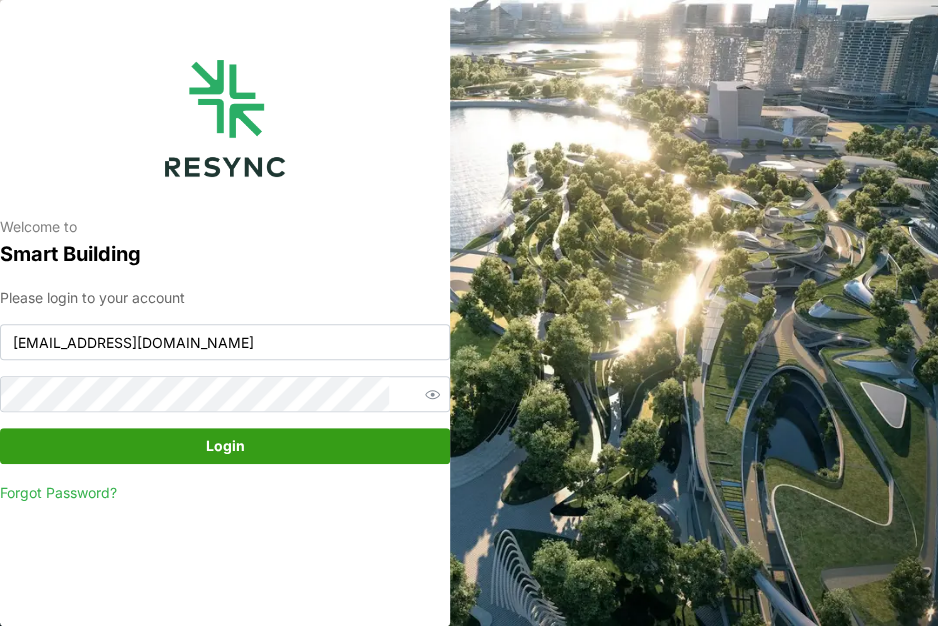 click on "Login" at bounding box center (225, 446) 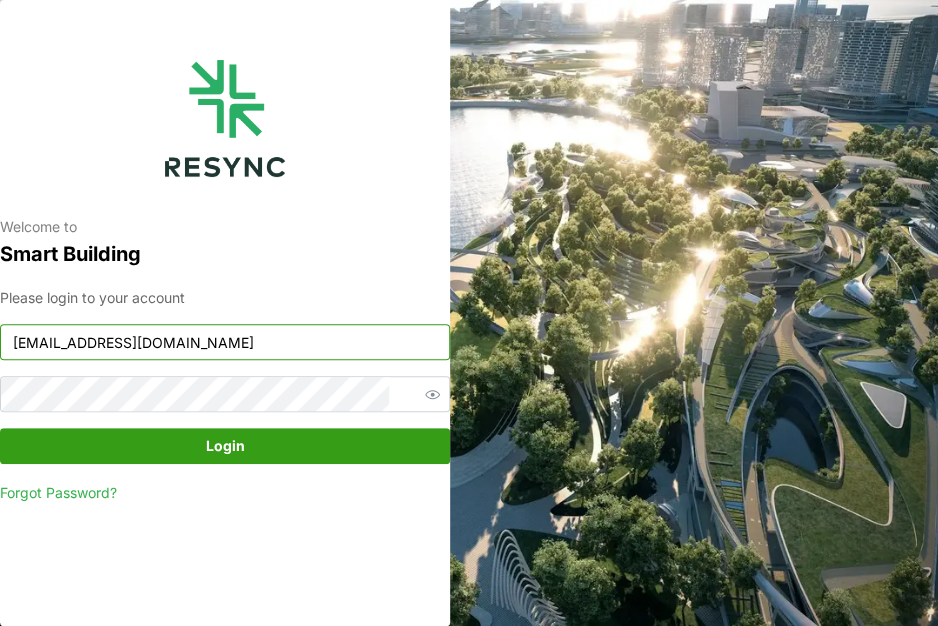 click on "vapt-user@resynctech.com" at bounding box center (225, 342) 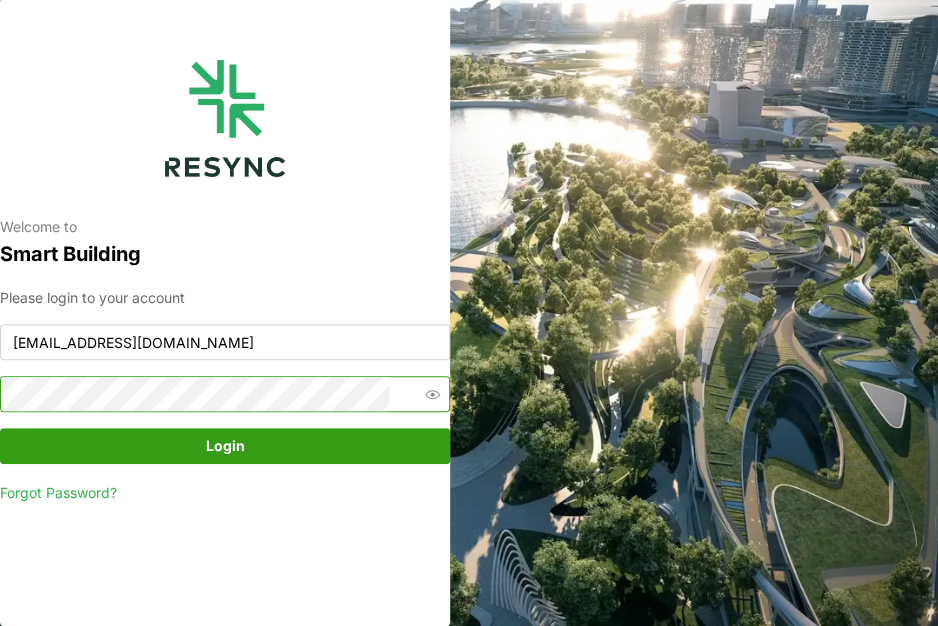 click on "Login" at bounding box center [225, 446] 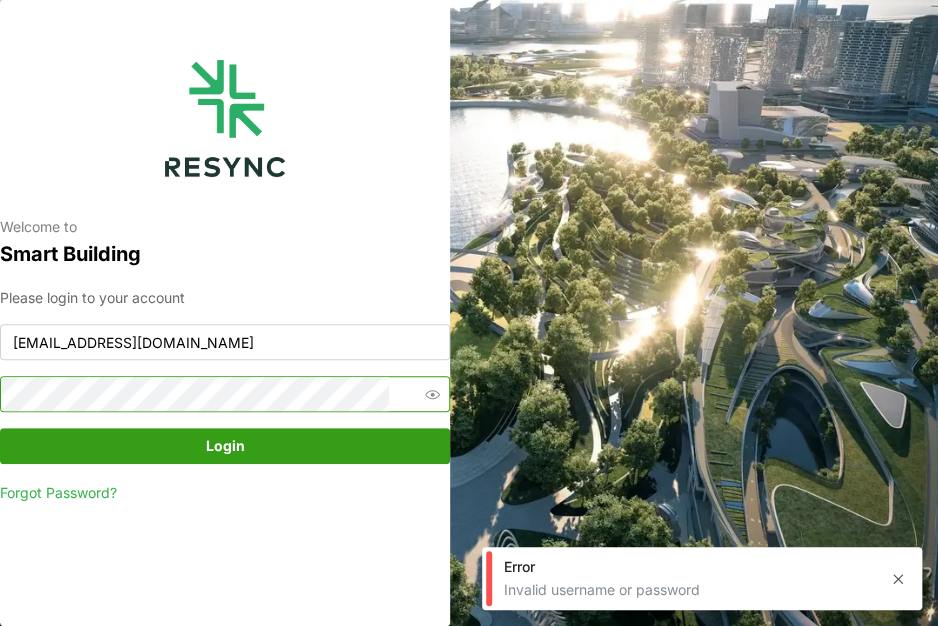 click on "Login" at bounding box center (225, 446) 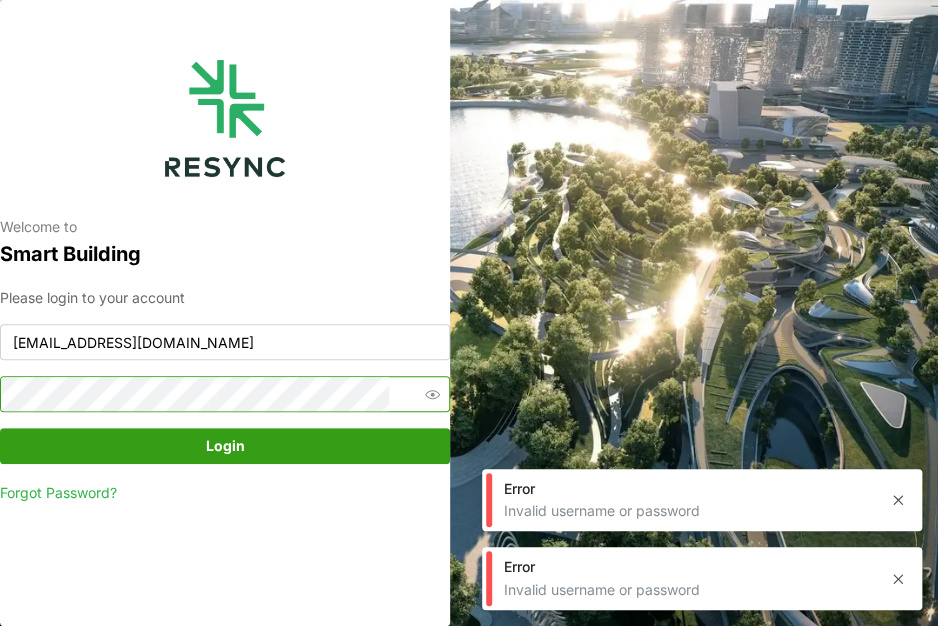 click on "Login" at bounding box center (225, 446) 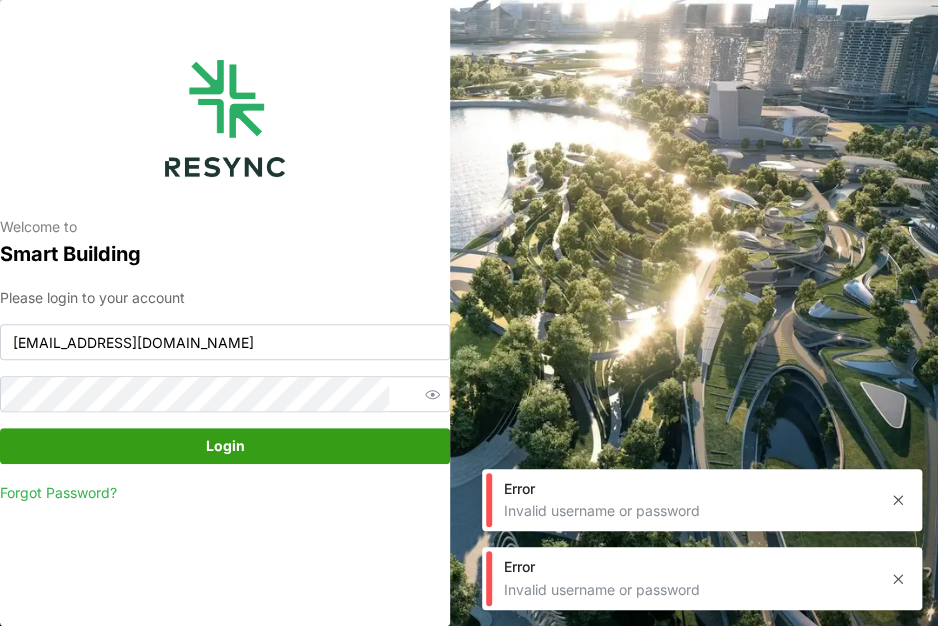 click on "Login" at bounding box center [225, 446] 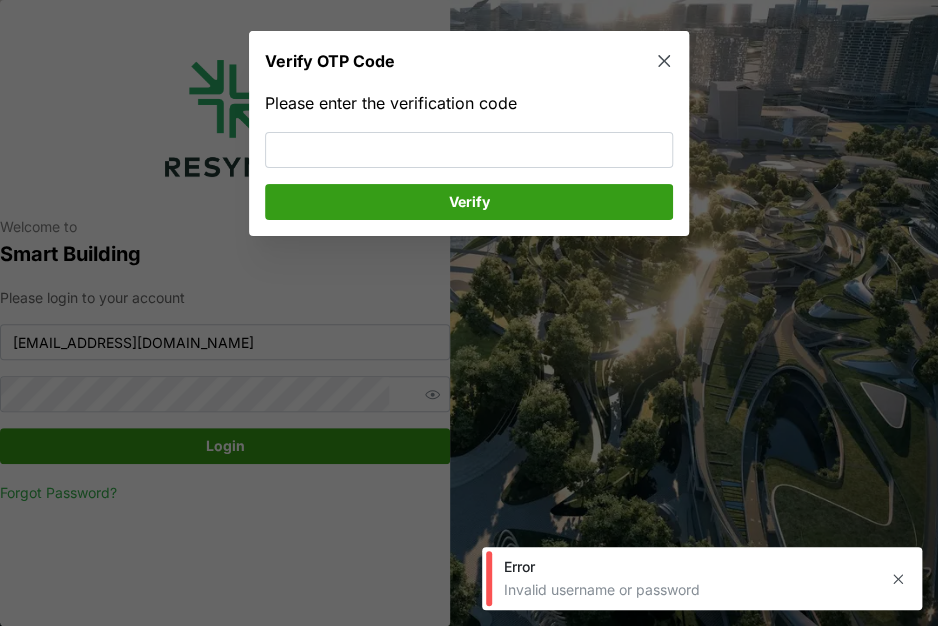 click 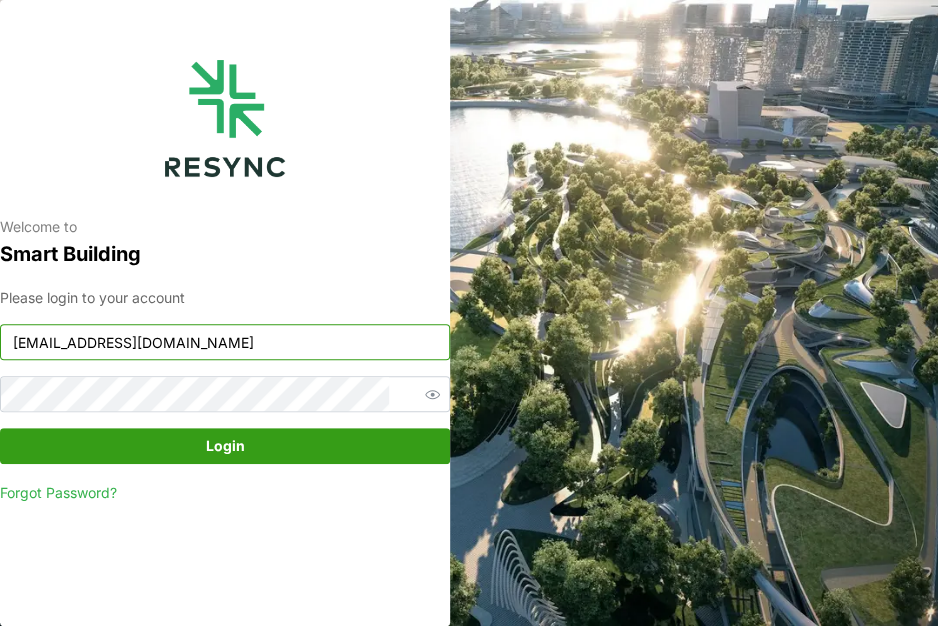 click on "vapt-admin@resynctech.com" at bounding box center [225, 342] 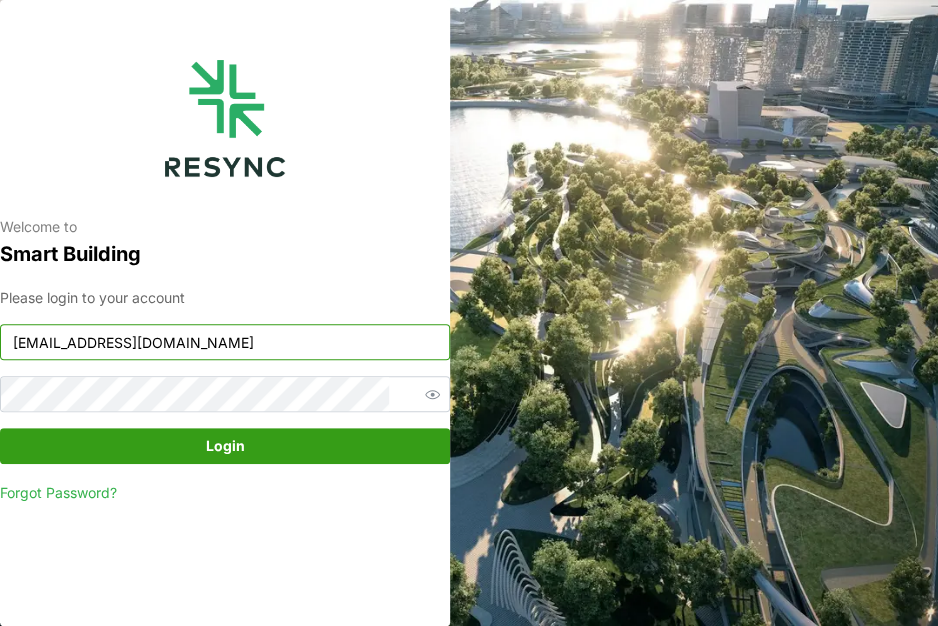 type on "vapt-user@resynctech.com" 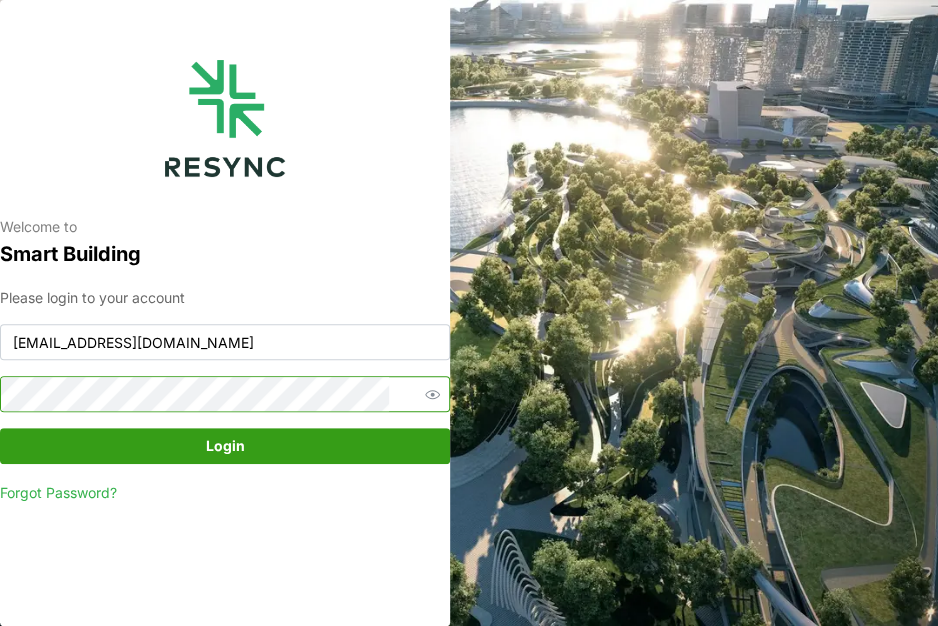 click on "Login" at bounding box center (225, 446) 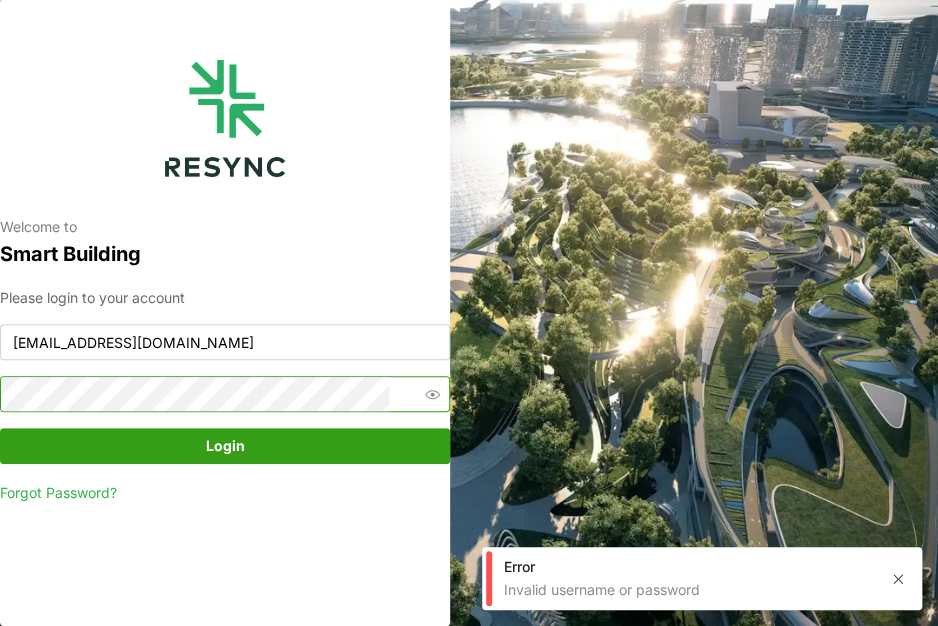 click on "Login" at bounding box center [225, 446] 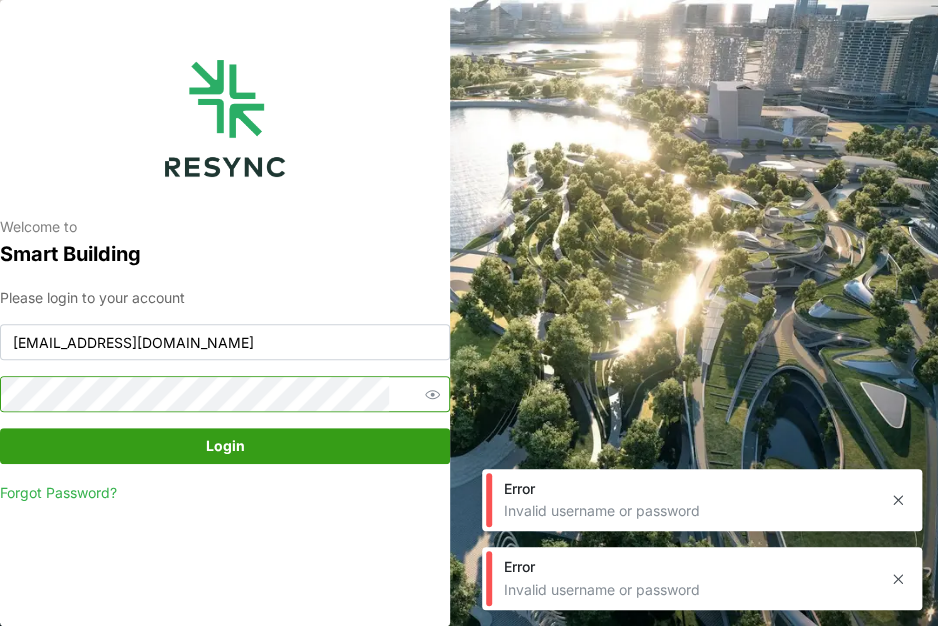 click on "Login" at bounding box center (225, 446) 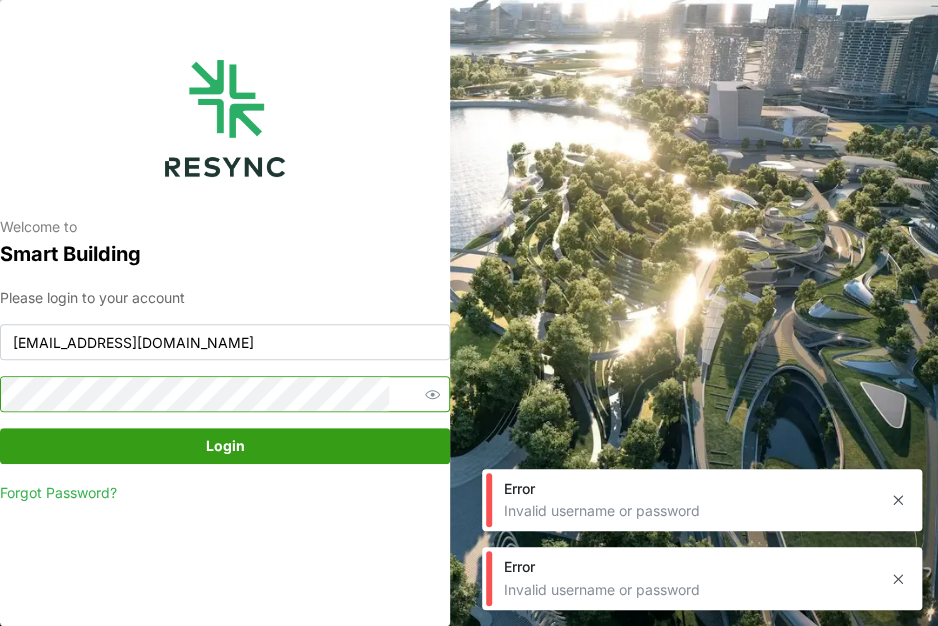 click on "Login" at bounding box center [225, 446] 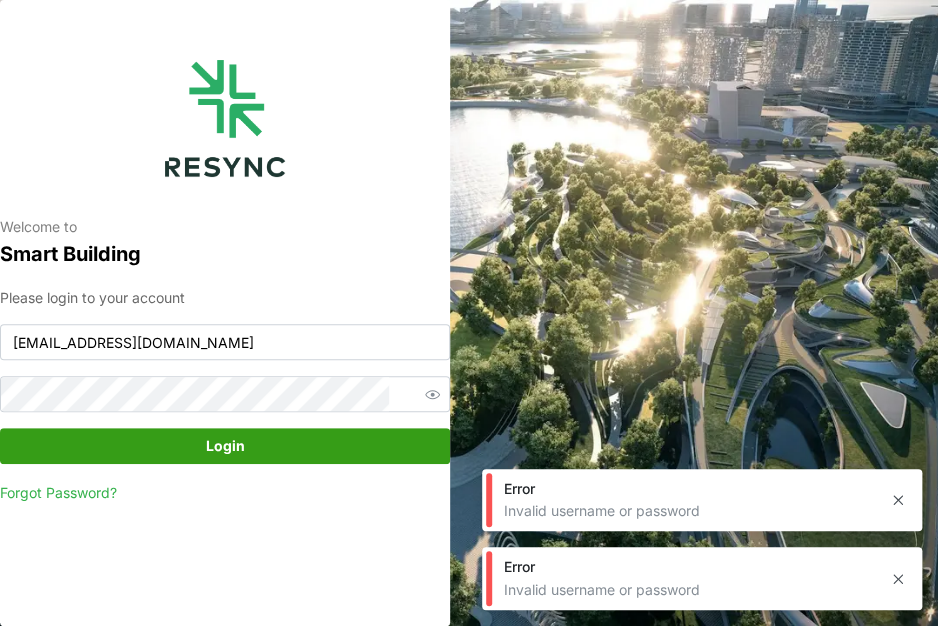 click on "Login" at bounding box center (225, 446) 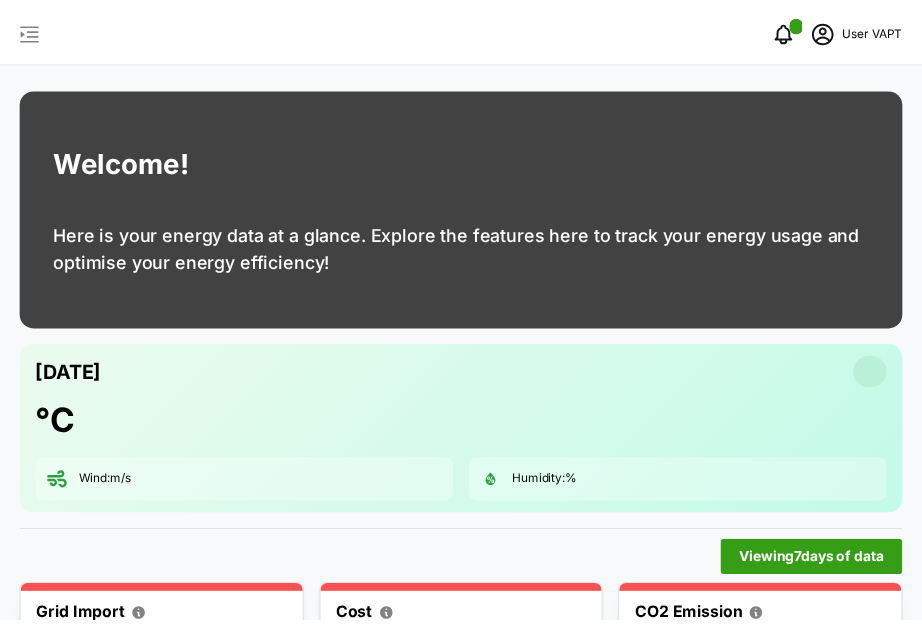 scroll, scrollTop: 0, scrollLeft: 0, axis: both 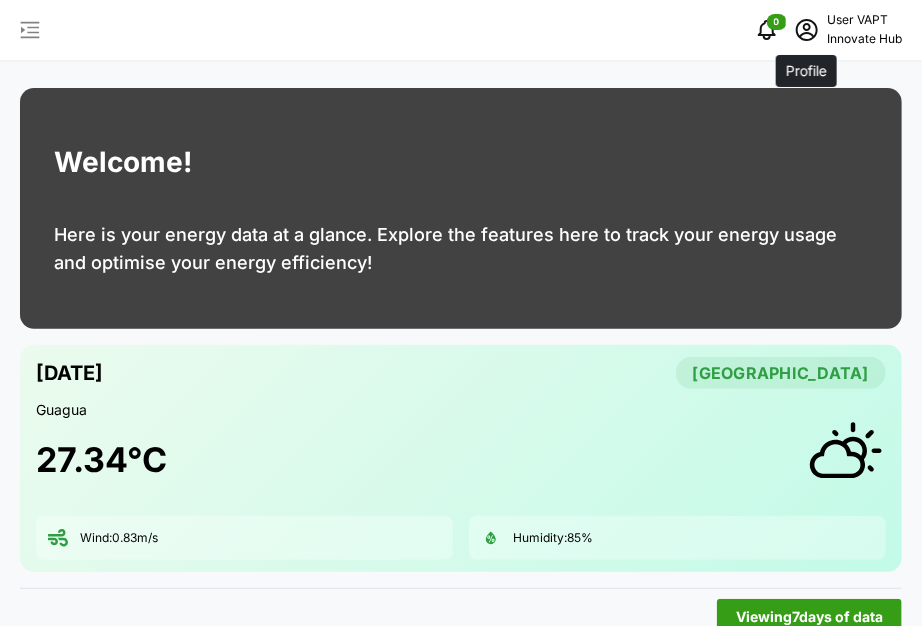 click 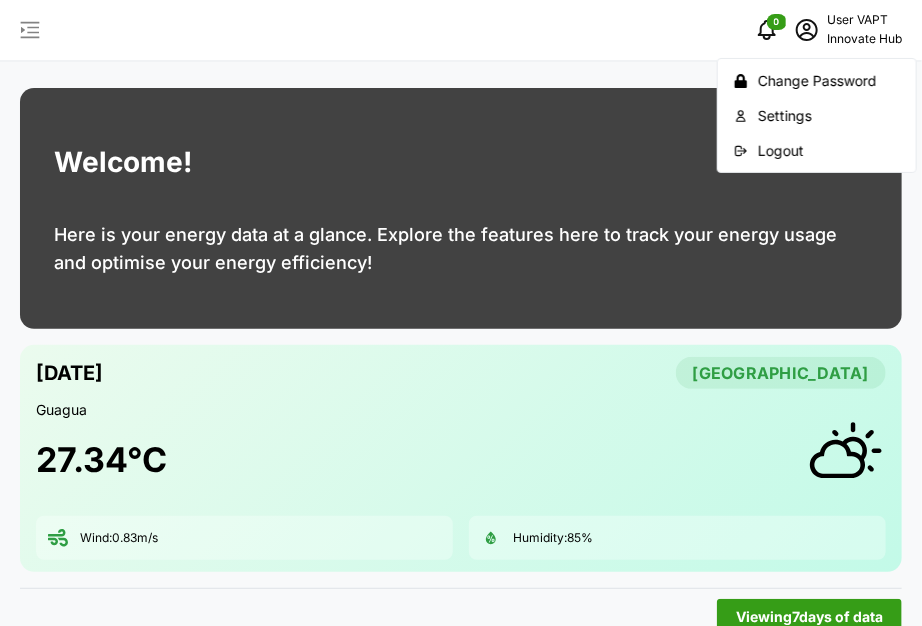 click on "Logout" at bounding box center [829, 151] 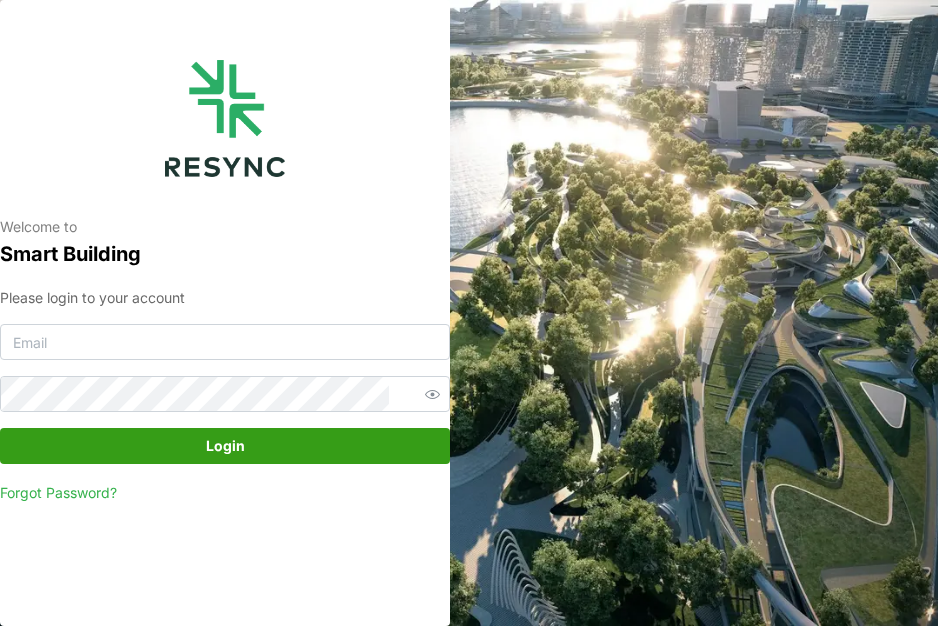 scroll, scrollTop: 0, scrollLeft: 0, axis: both 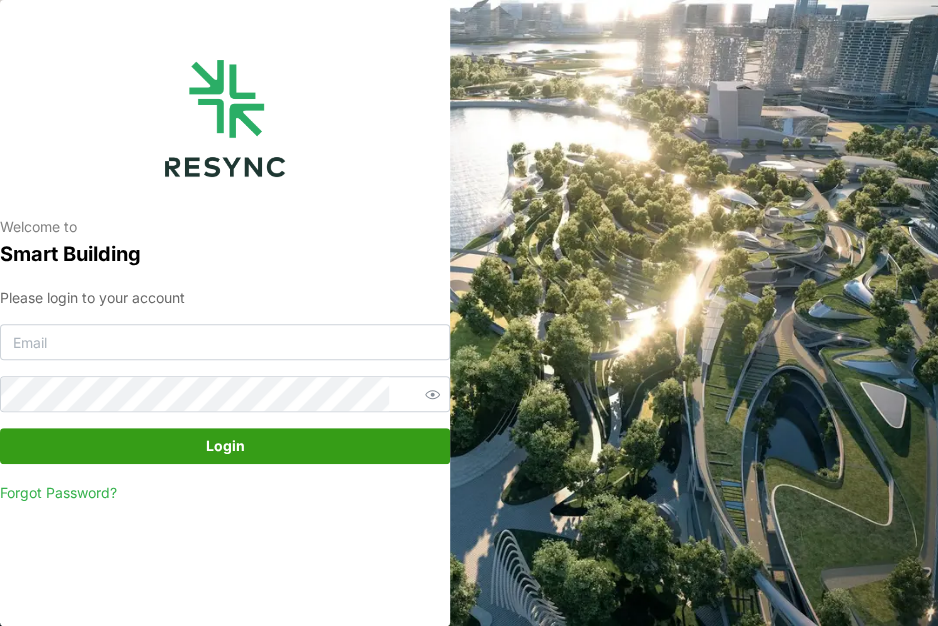 click on "Please login to your account Login Forgot Password?" at bounding box center [225, 396] 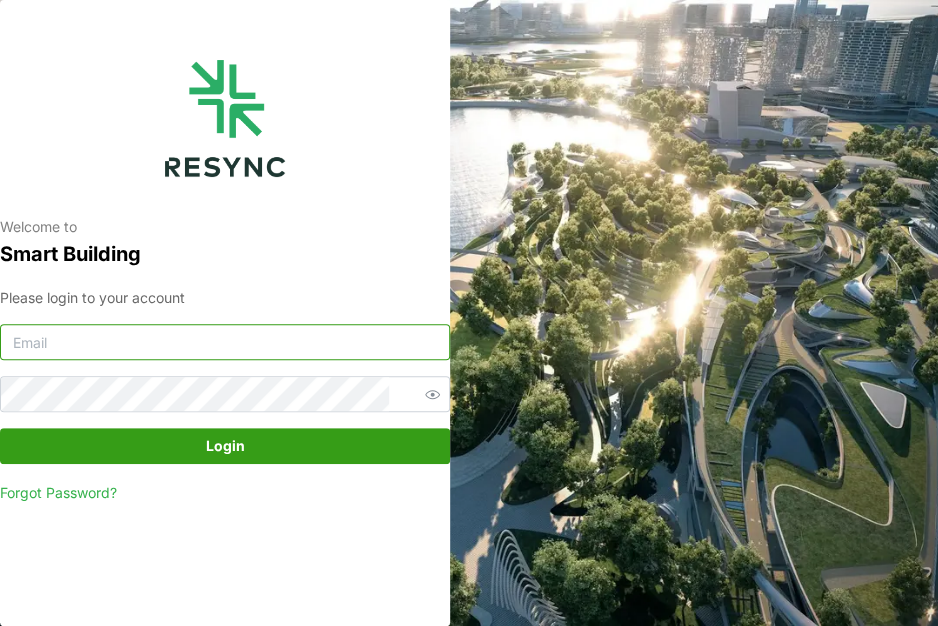 click at bounding box center [225, 342] 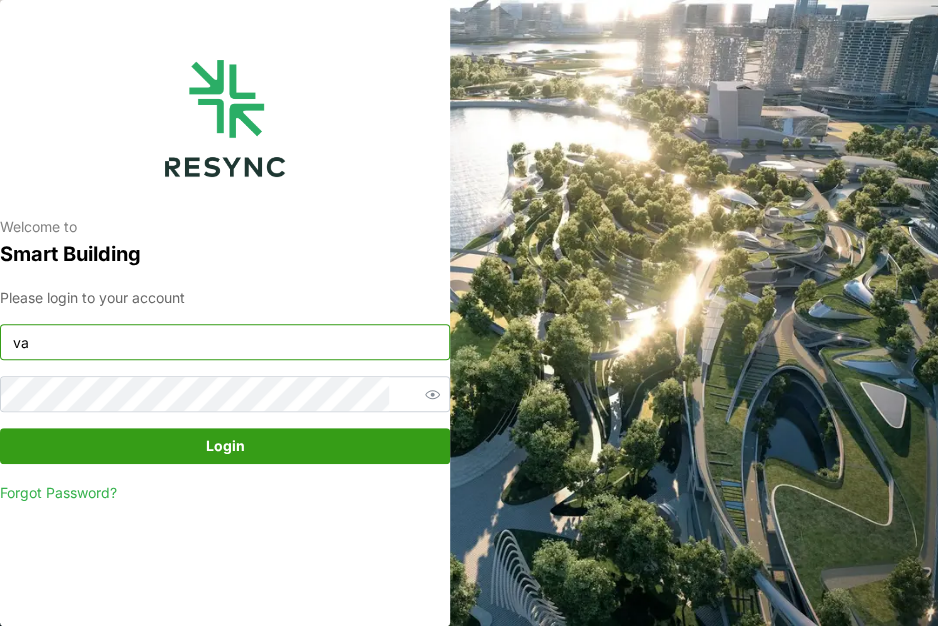 type on "vapt-user@resynctech.com" 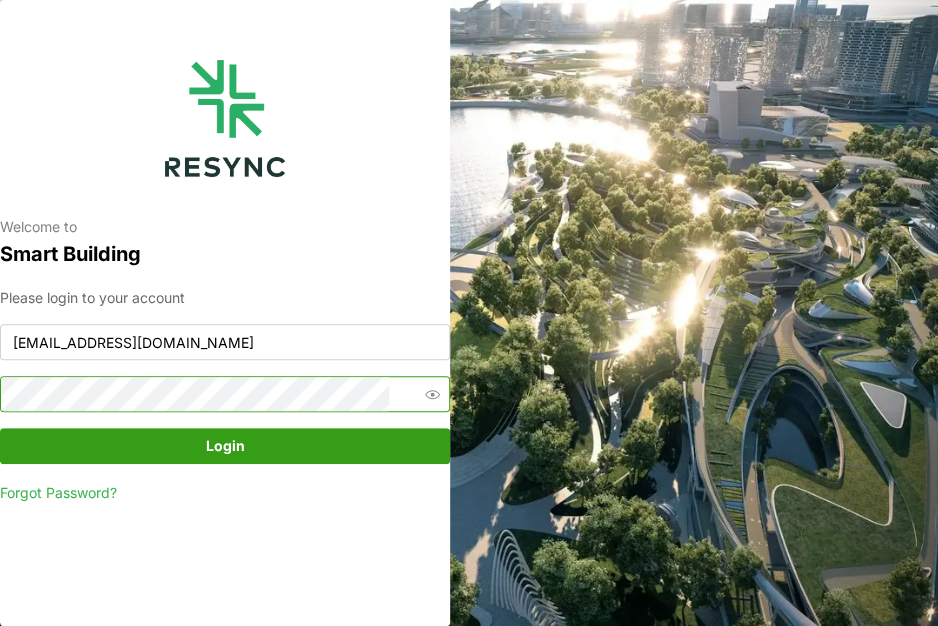 click on "Login" at bounding box center [225, 446] 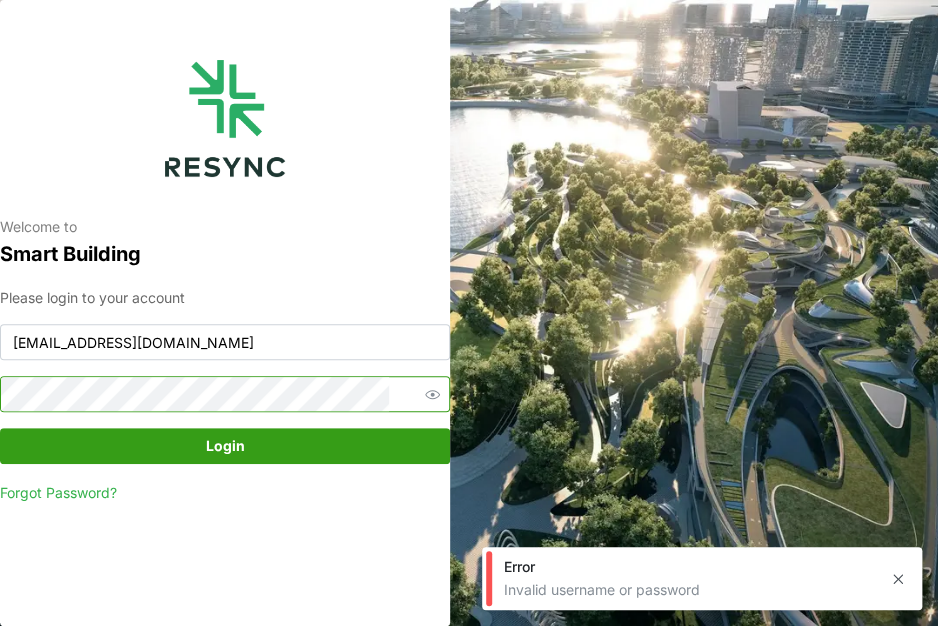 click on "Login" at bounding box center (225, 446) 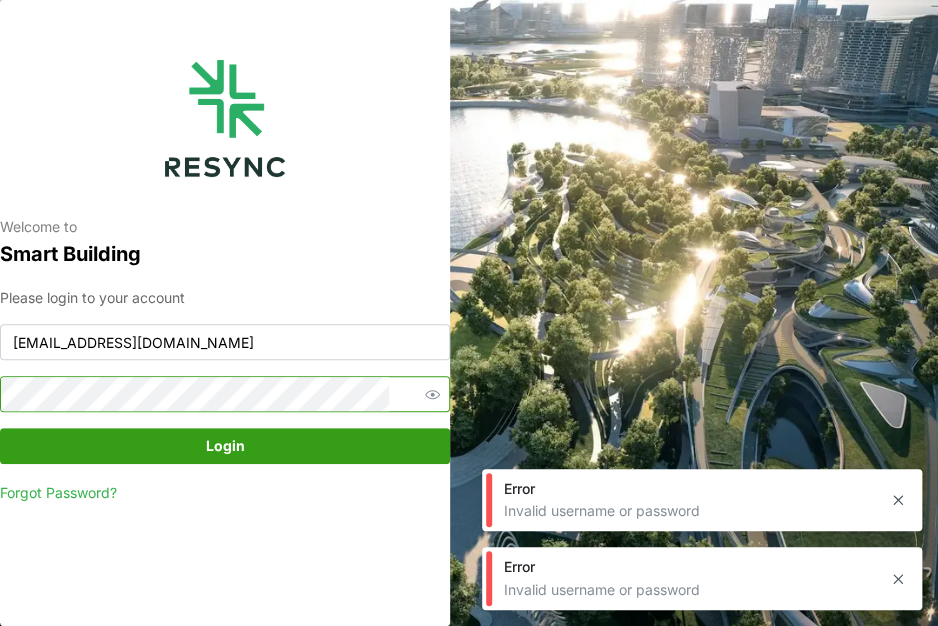 click on "Login" at bounding box center (225, 446) 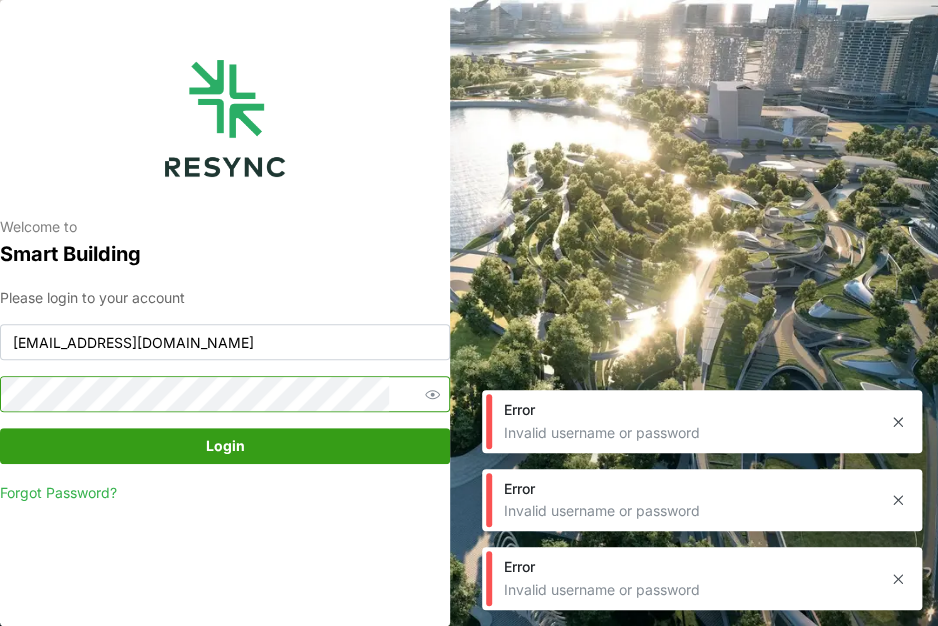 click on "Login" at bounding box center [225, 446] 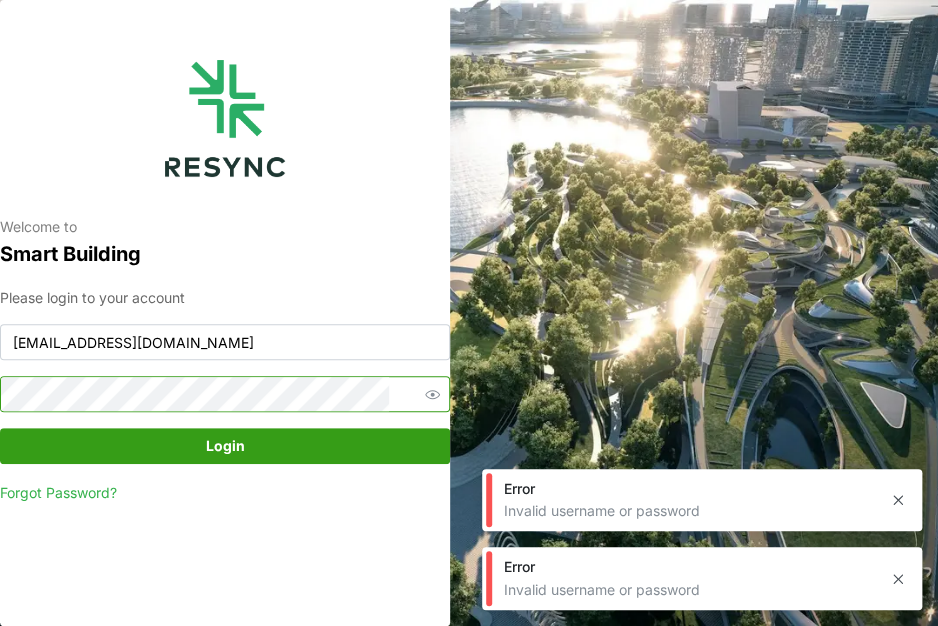 click on "Login" at bounding box center [225, 446] 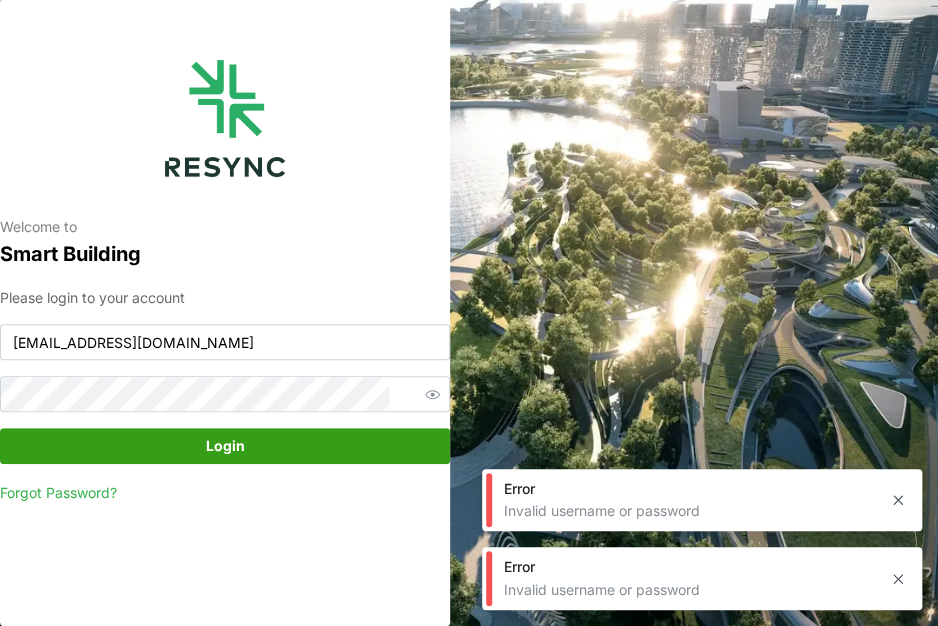 click on "Login" at bounding box center [225, 446] 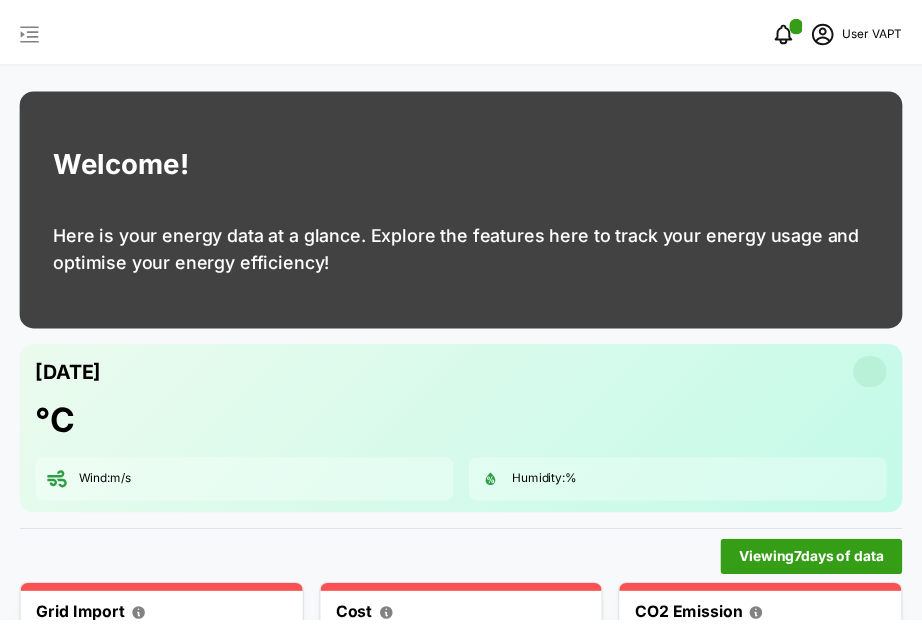 scroll, scrollTop: 0, scrollLeft: 0, axis: both 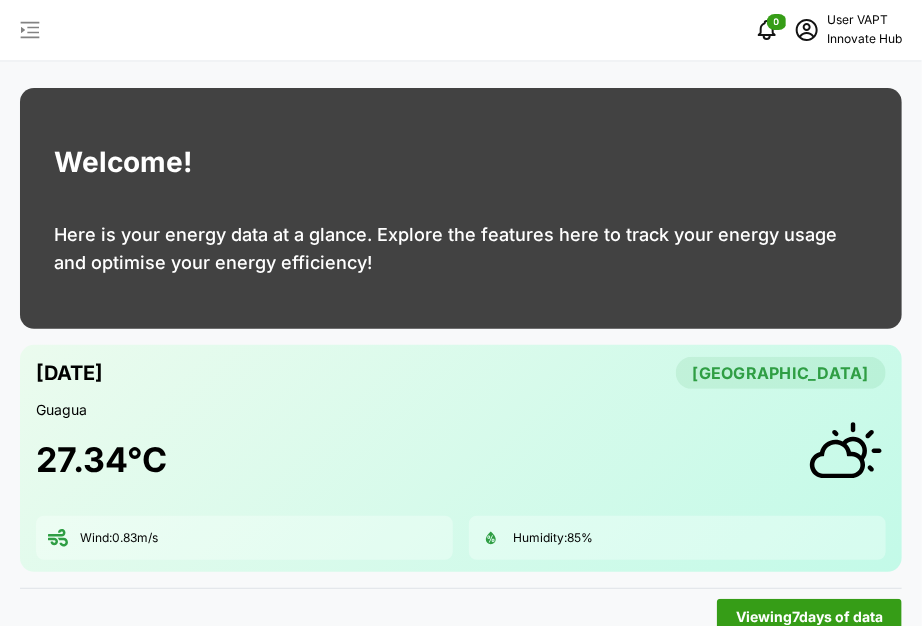 click 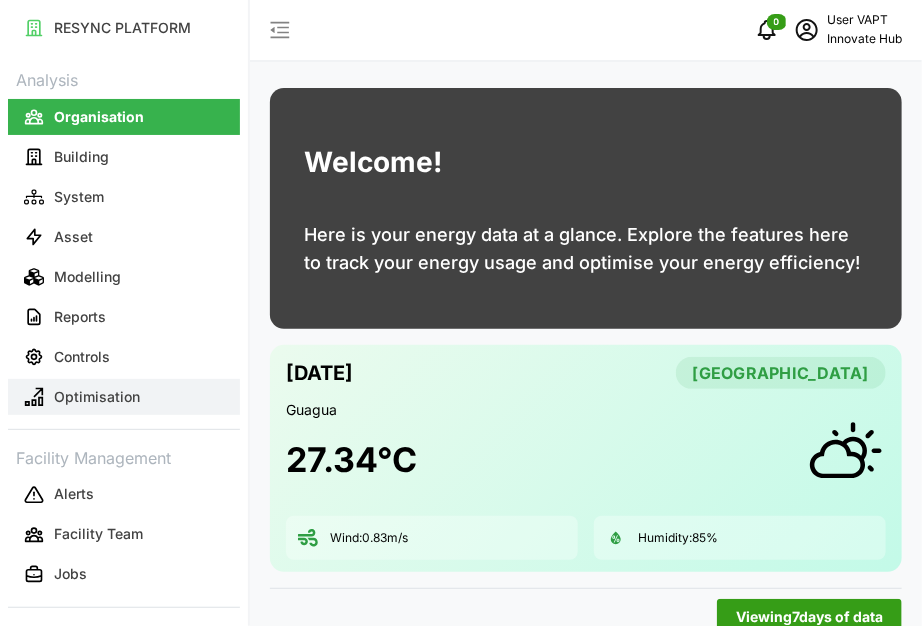scroll, scrollTop: 604, scrollLeft: 0, axis: vertical 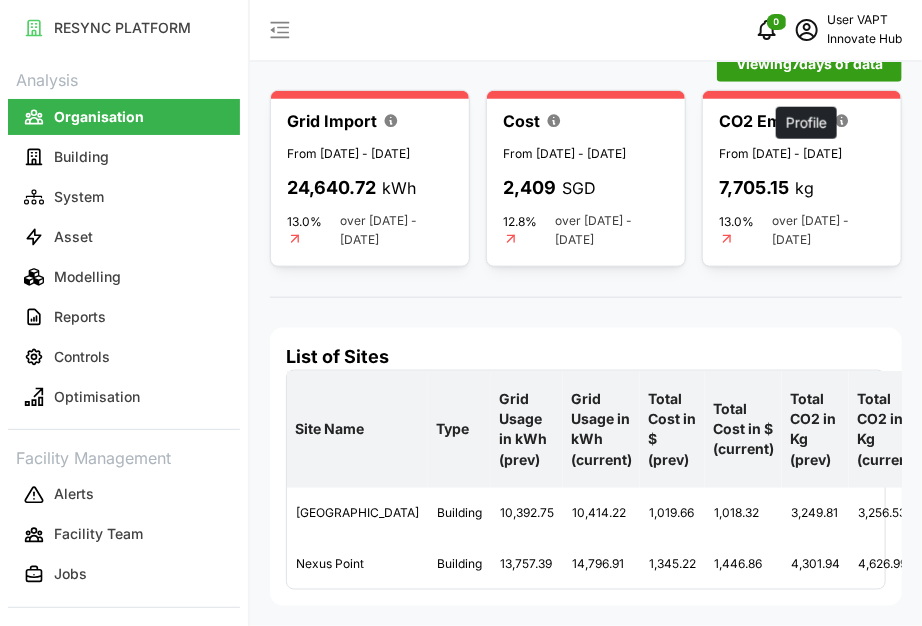 click 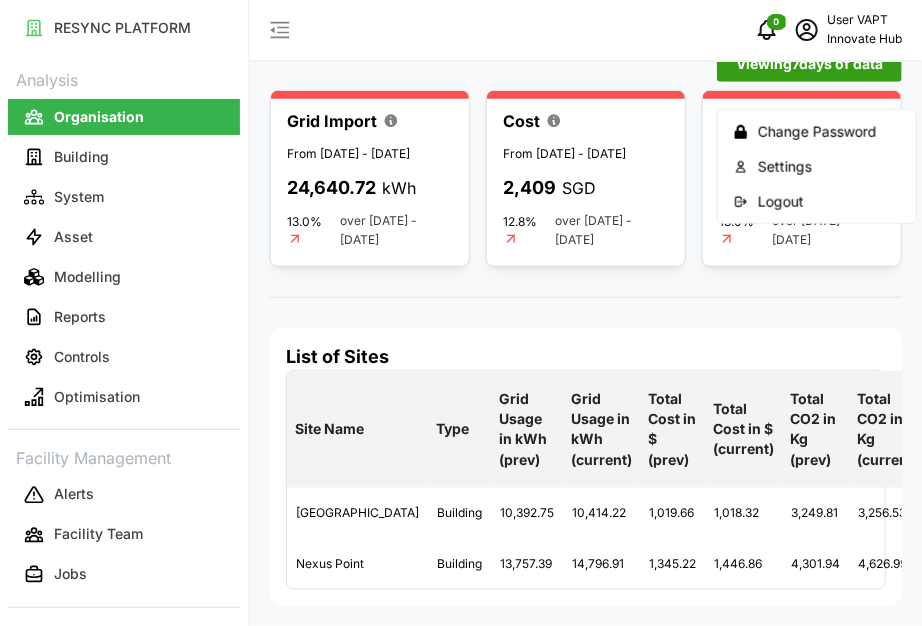 click on "Logout" at bounding box center (829, 202) 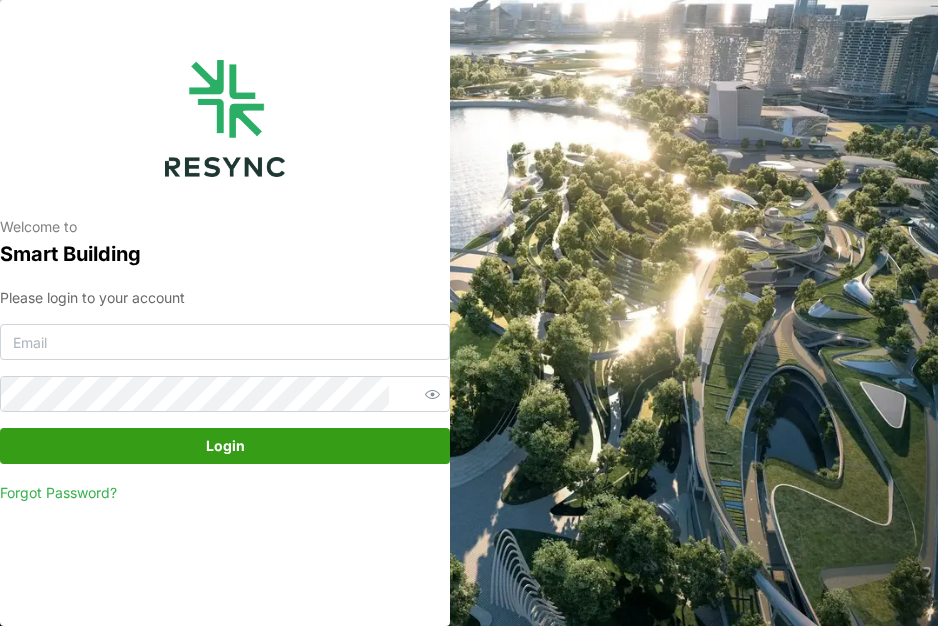 scroll, scrollTop: 0, scrollLeft: 0, axis: both 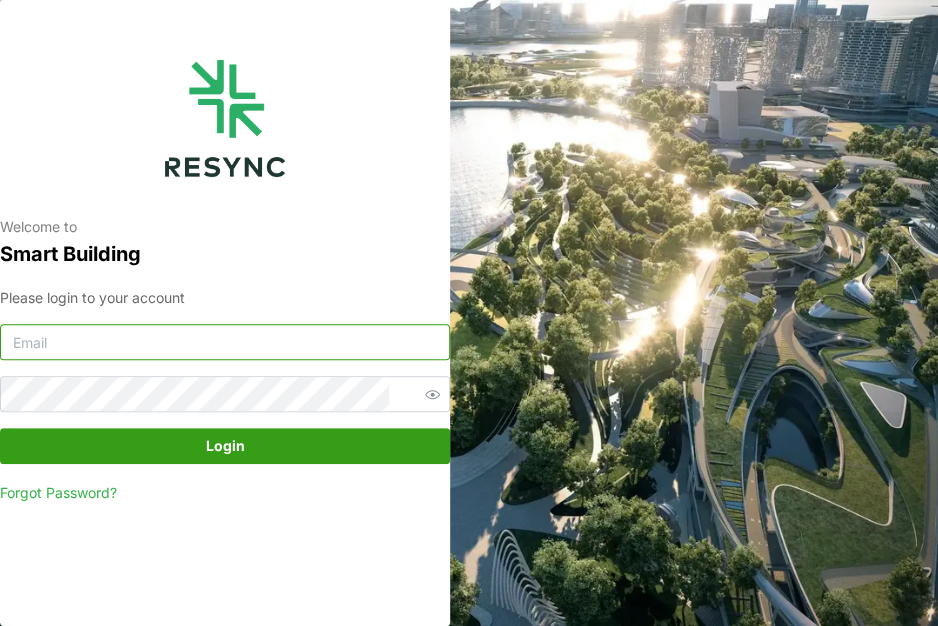 click at bounding box center [225, 342] 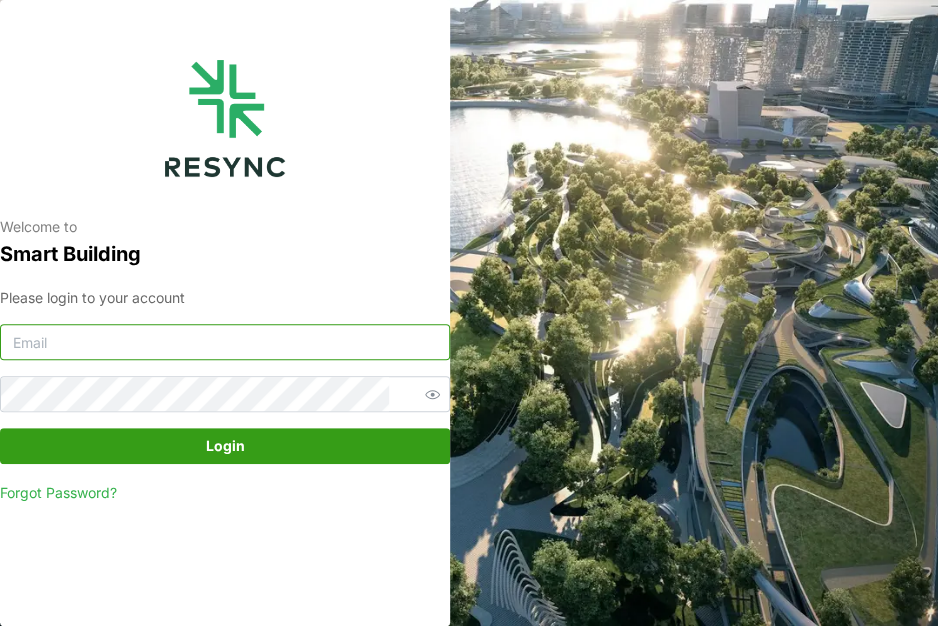type on "[EMAIL_ADDRESS][DOMAIN_NAME]" 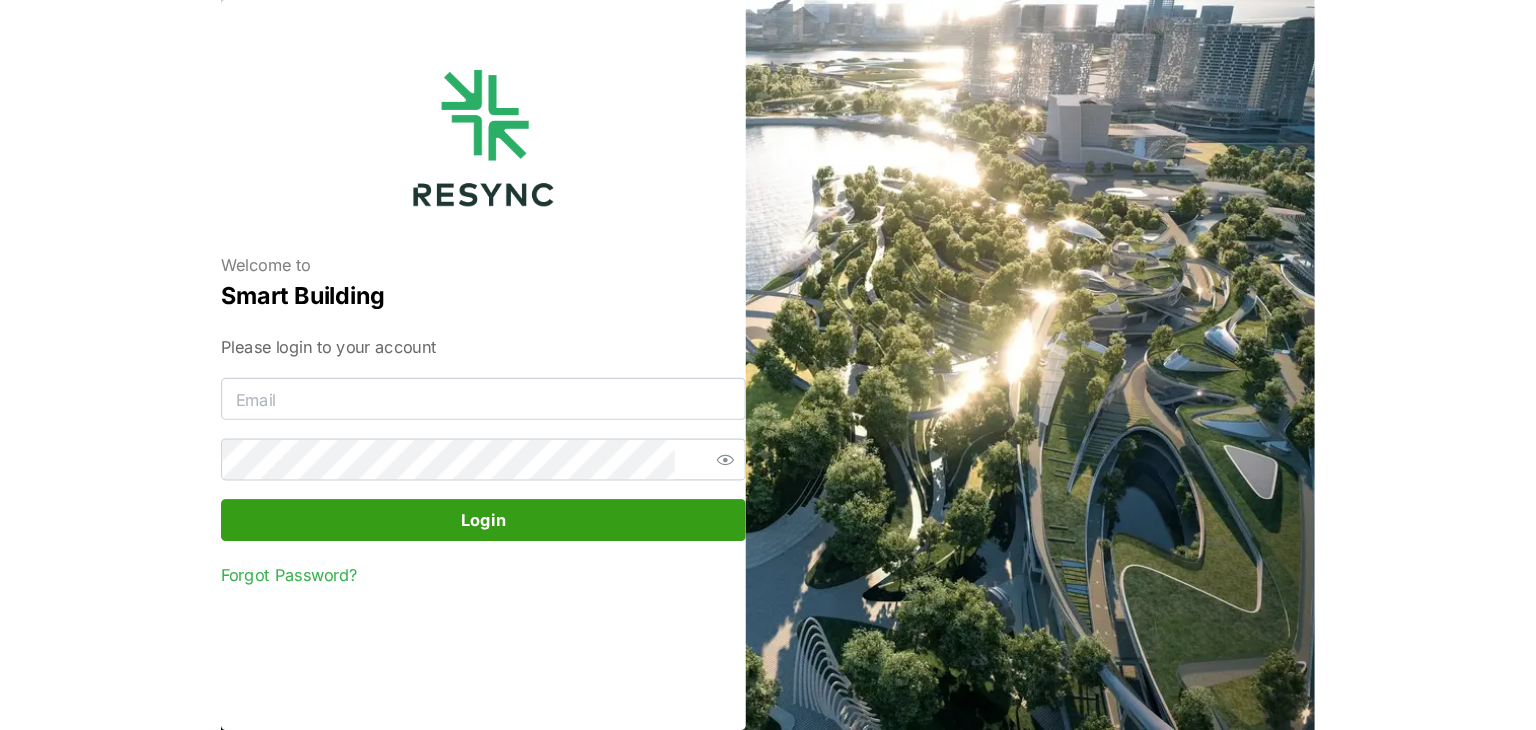 scroll, scrollTop: 0, scrollLeft: 0, axis: both 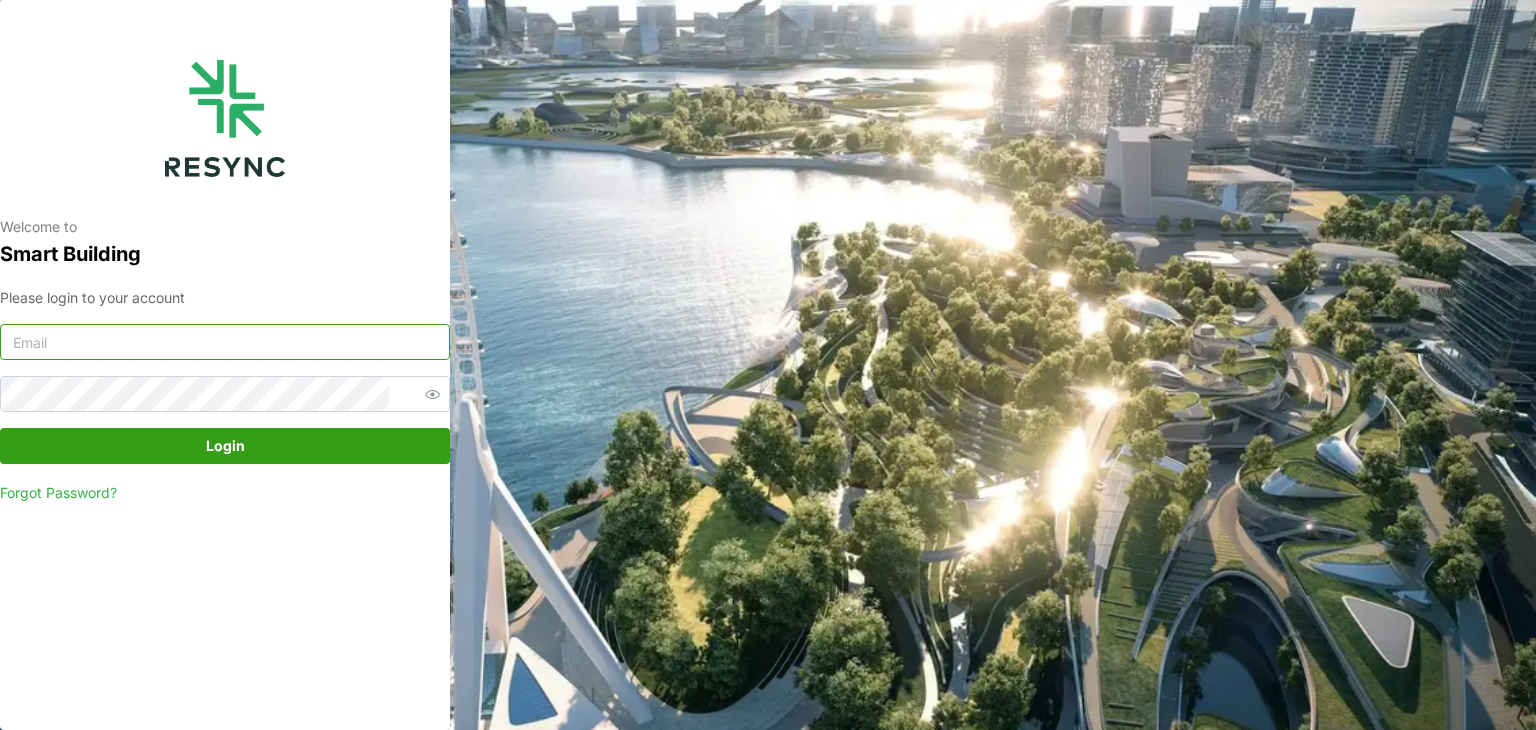 click at bounding box center [225, 342] 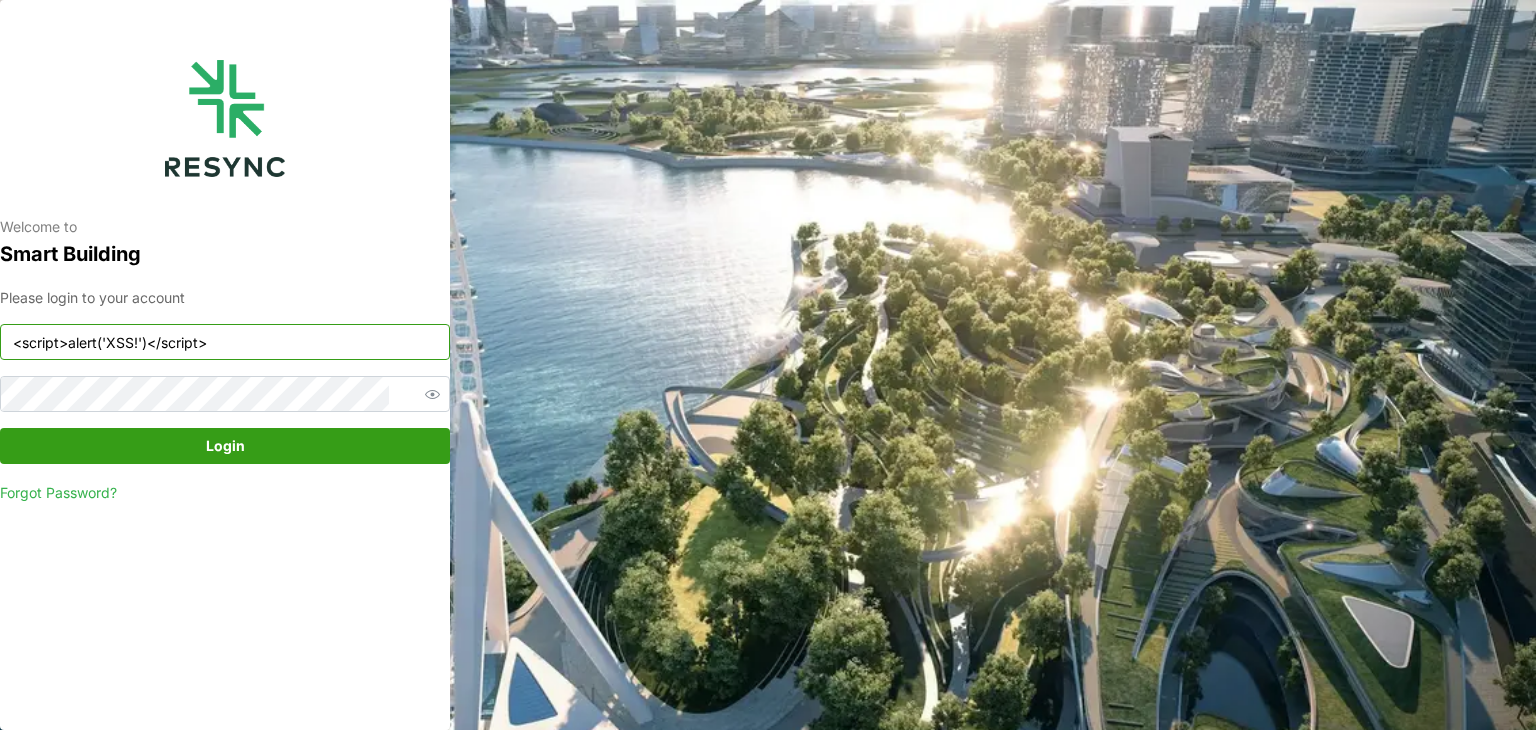 click on "Login" at bounding box center [225, 446] 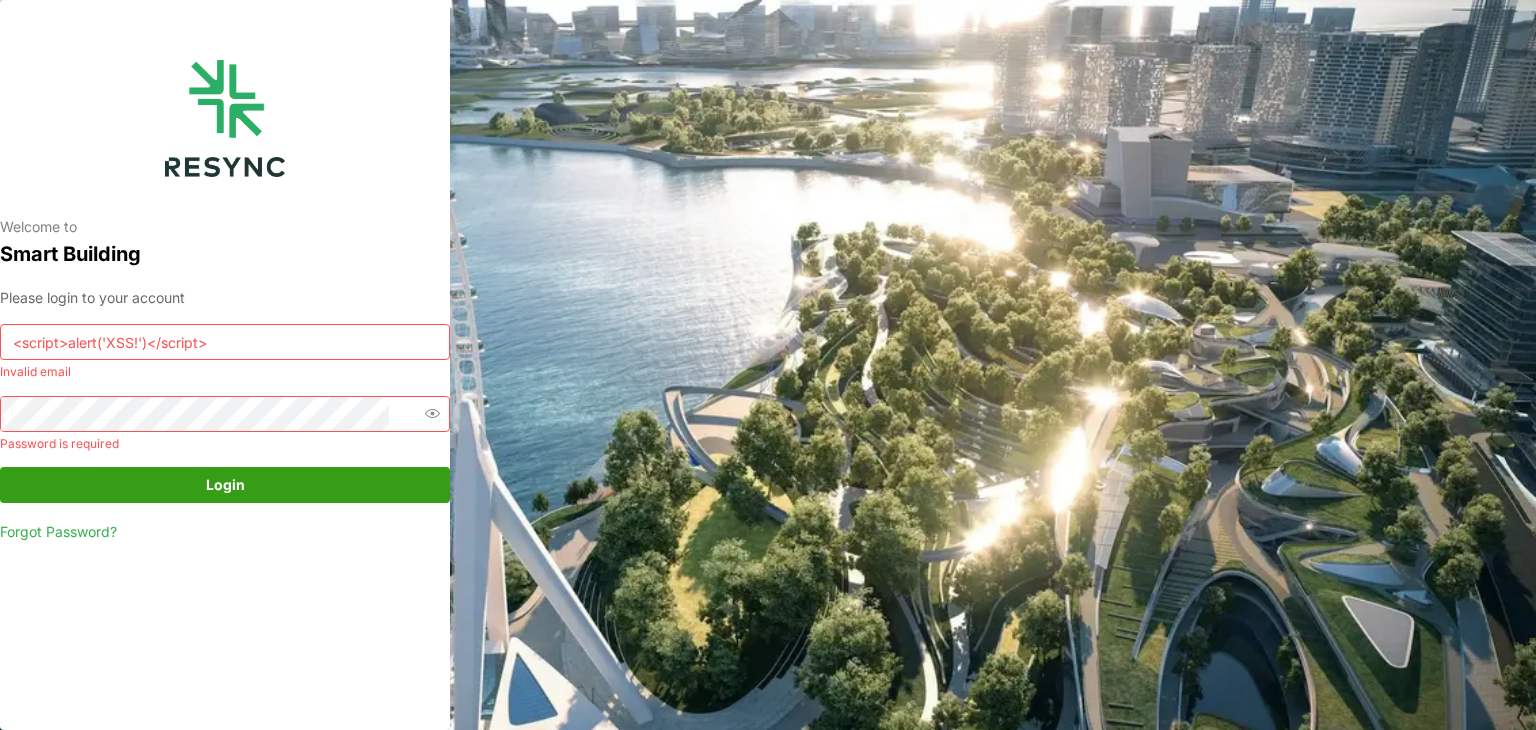 drag, startPoint x: 269, startPoint y: 337, endPoint x: 0, endPoint y: 339, distance: 269.00745 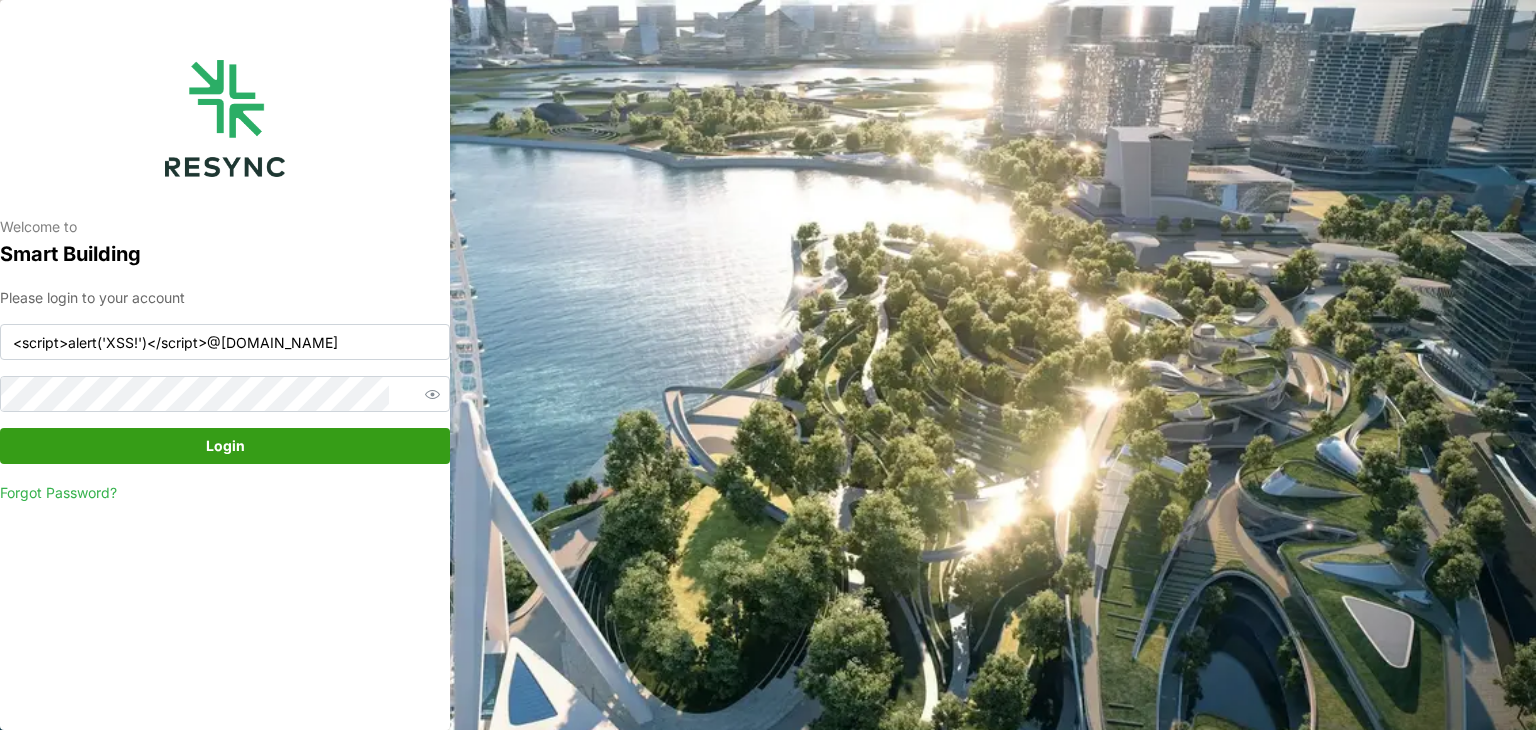 click on "Login" at bounding box center [225, 446] 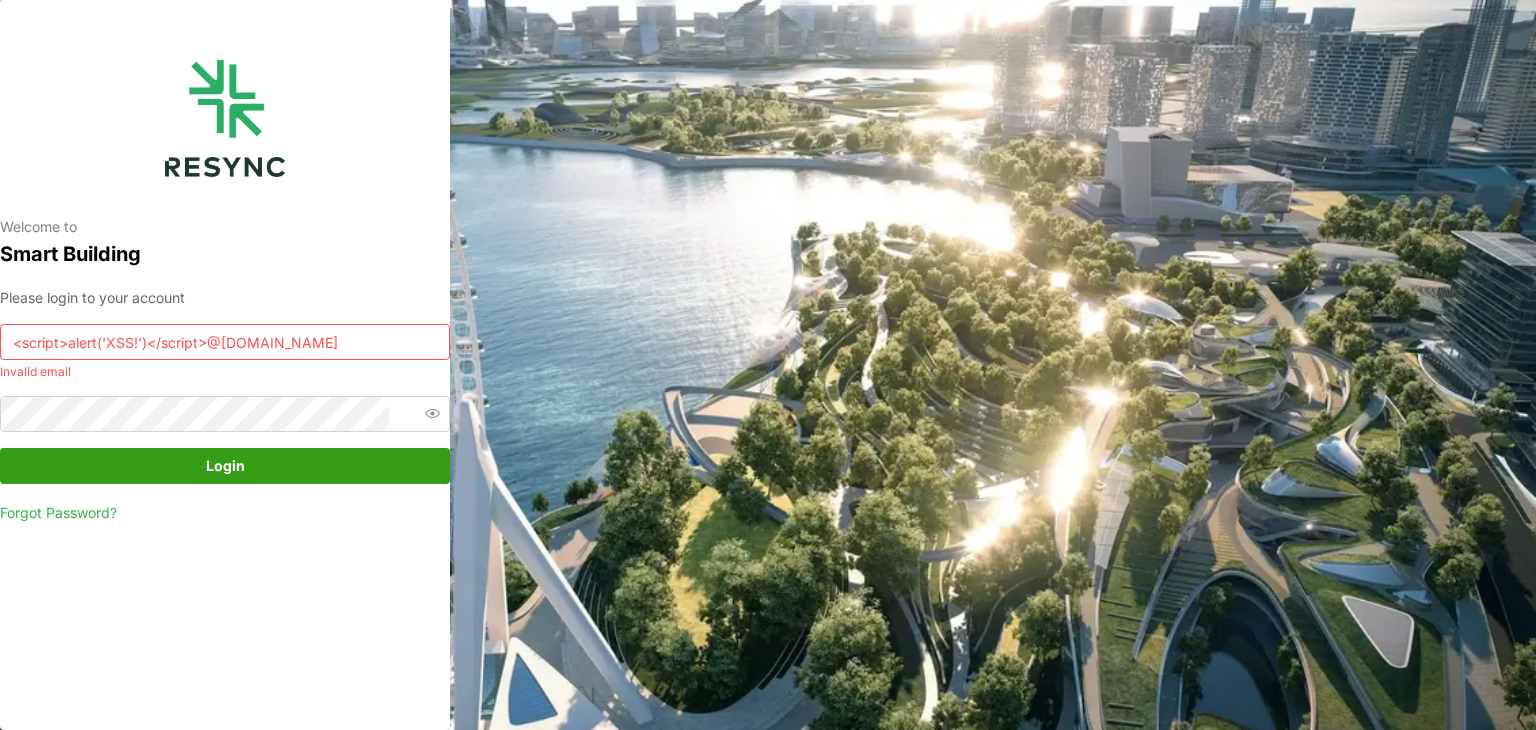 drag, startPoint x: 234, startPoint y: 337, endPoint x: 22, endPoint y: 321, distance: 212.60292 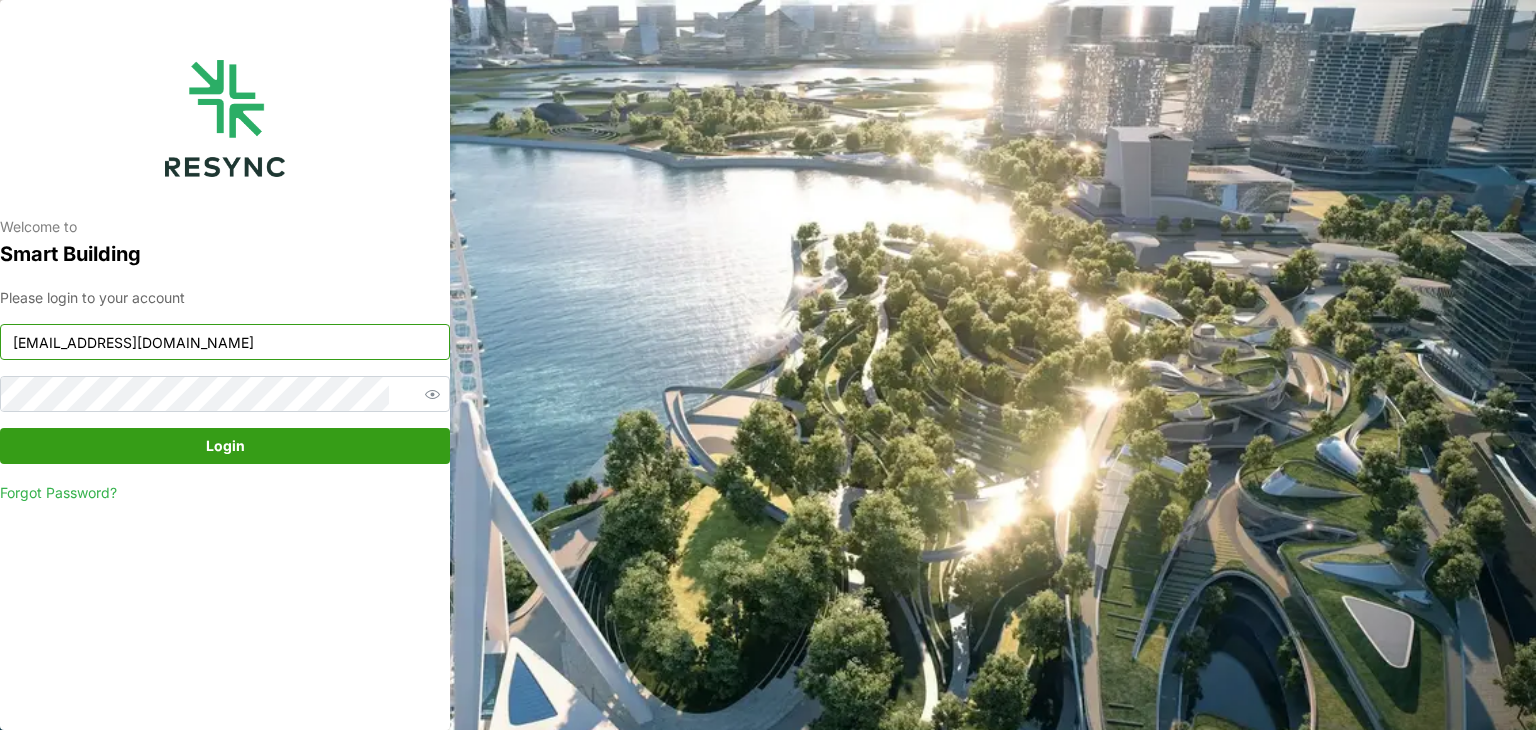 type on "test@gmail.com" 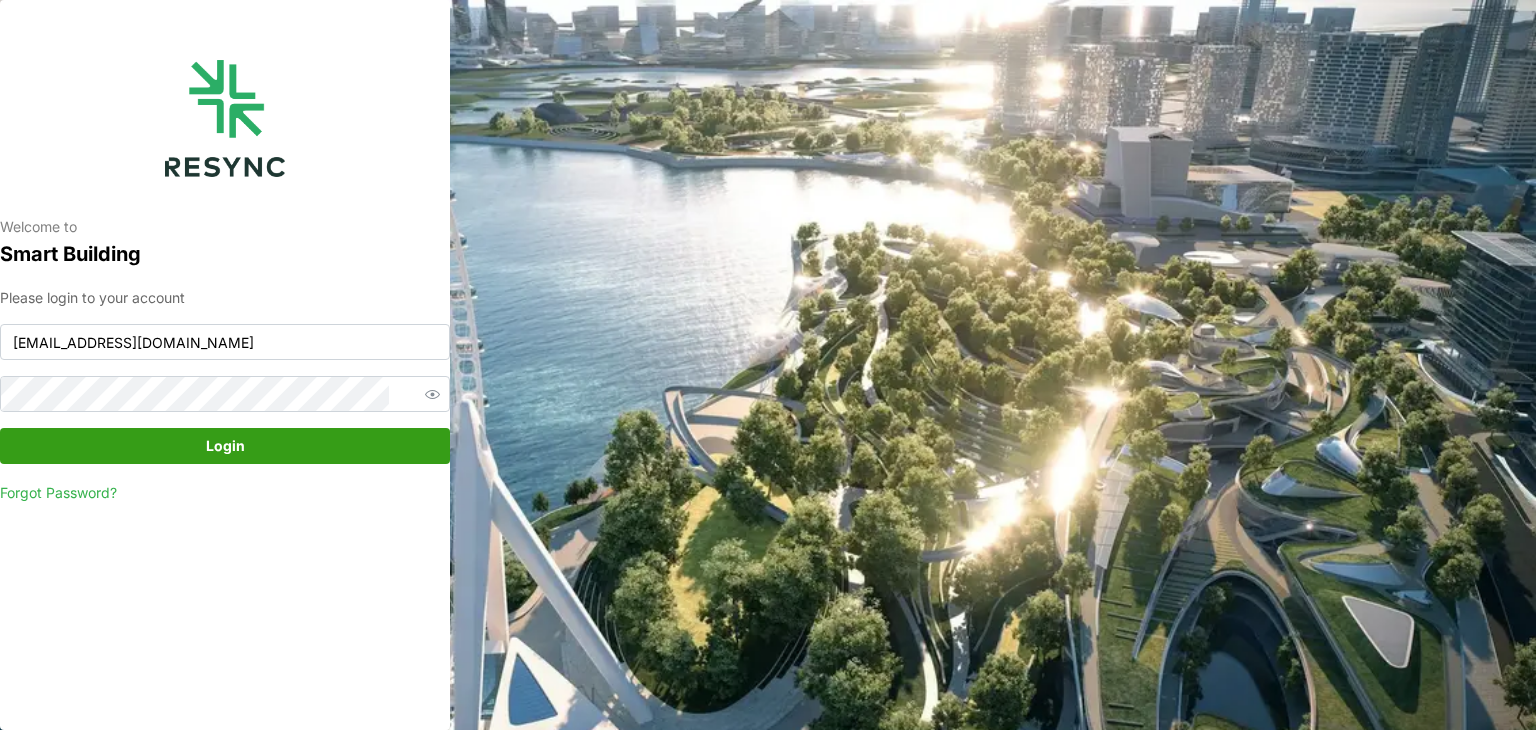 click on "Login" at bounding box center [225, 446] 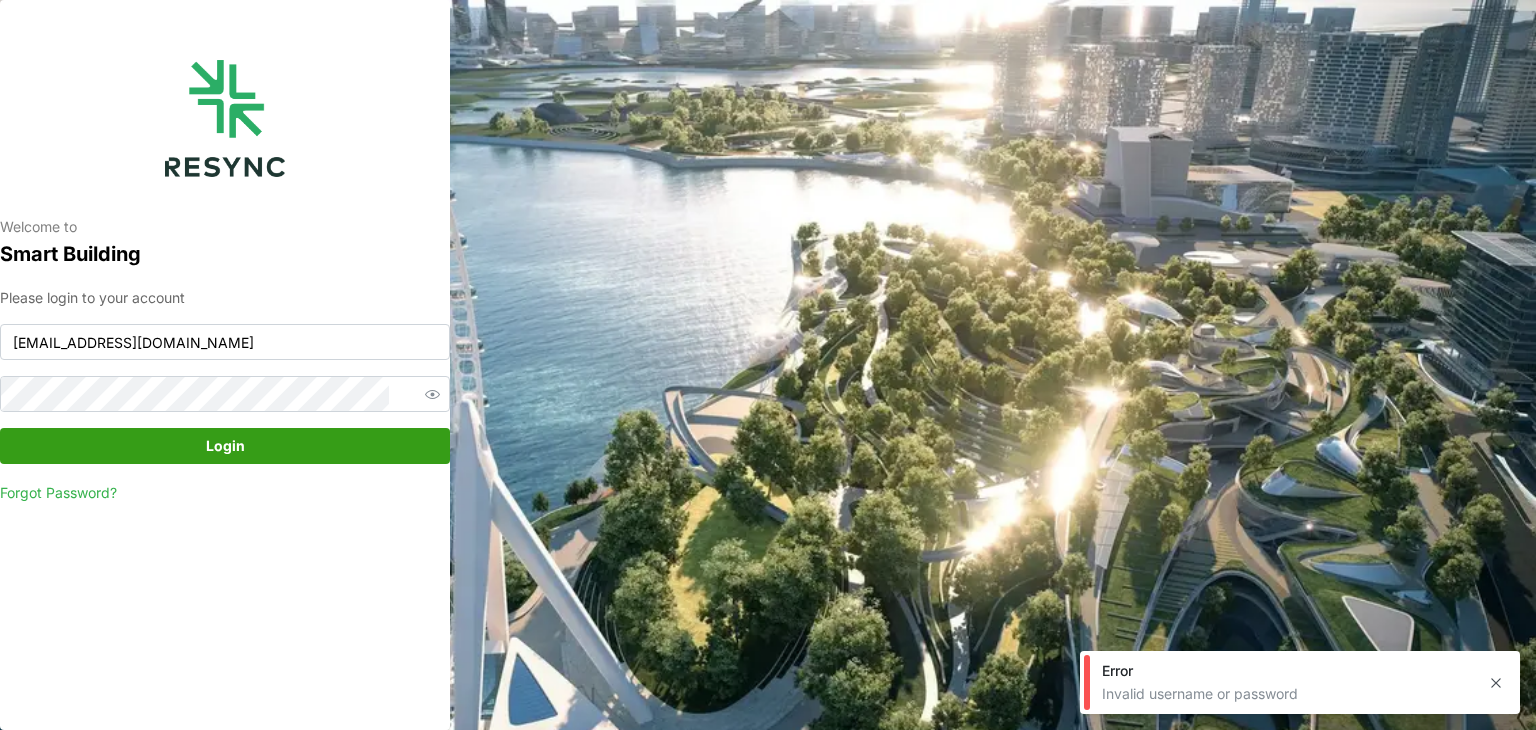 click on "Forgot Password?" at bounding box center (58, 492) 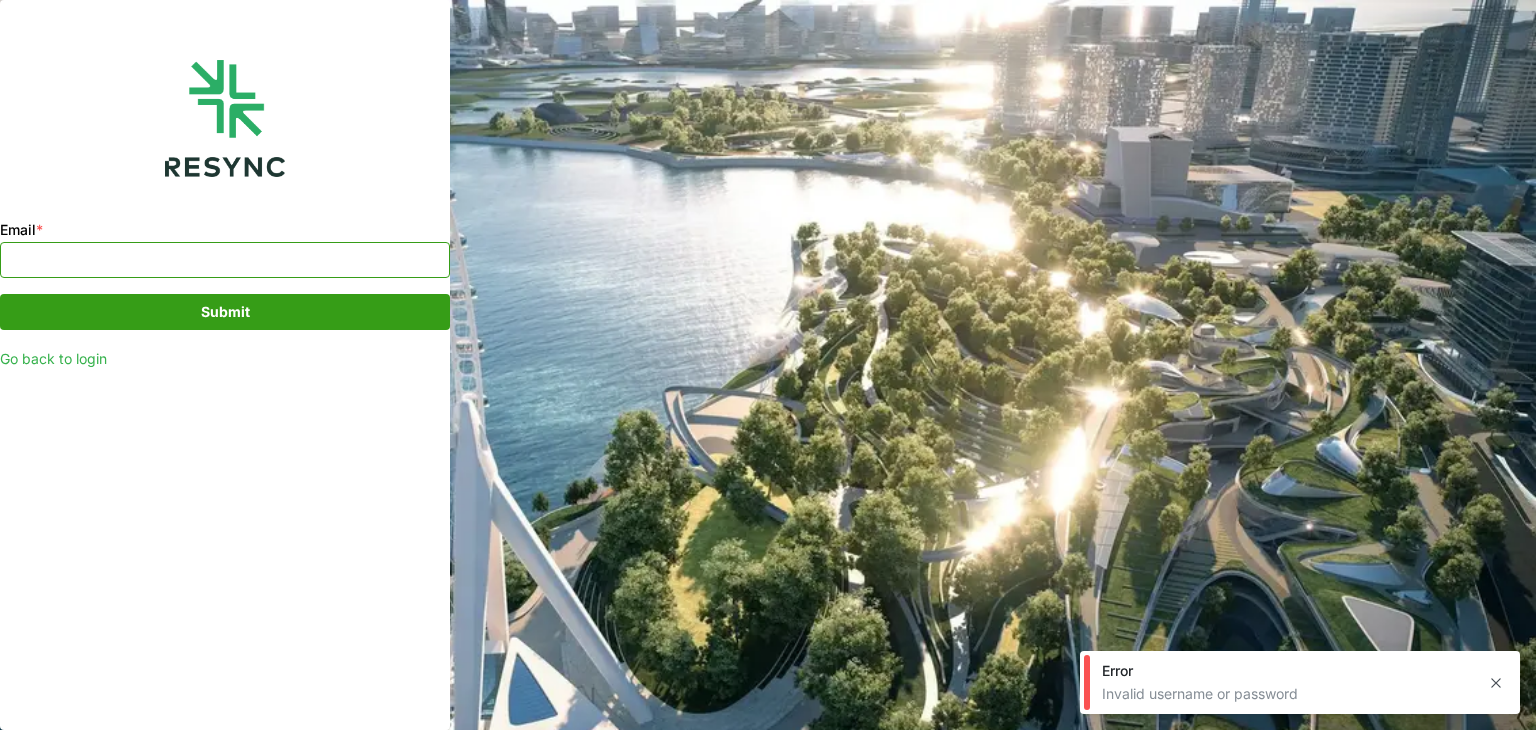 click on "Email  *" at bounding box center (225, 260) 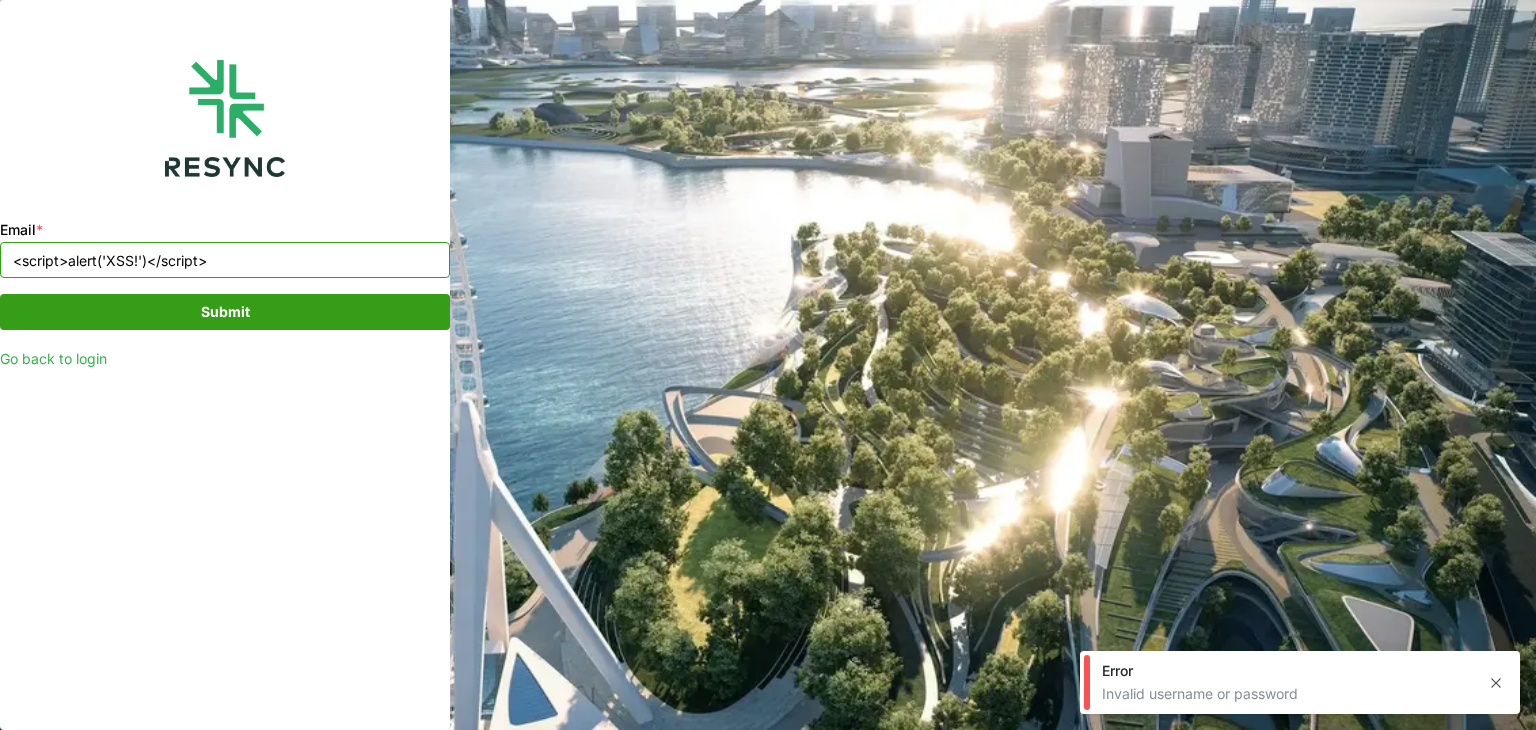 type on "<script>alert('XSS!')</script>" 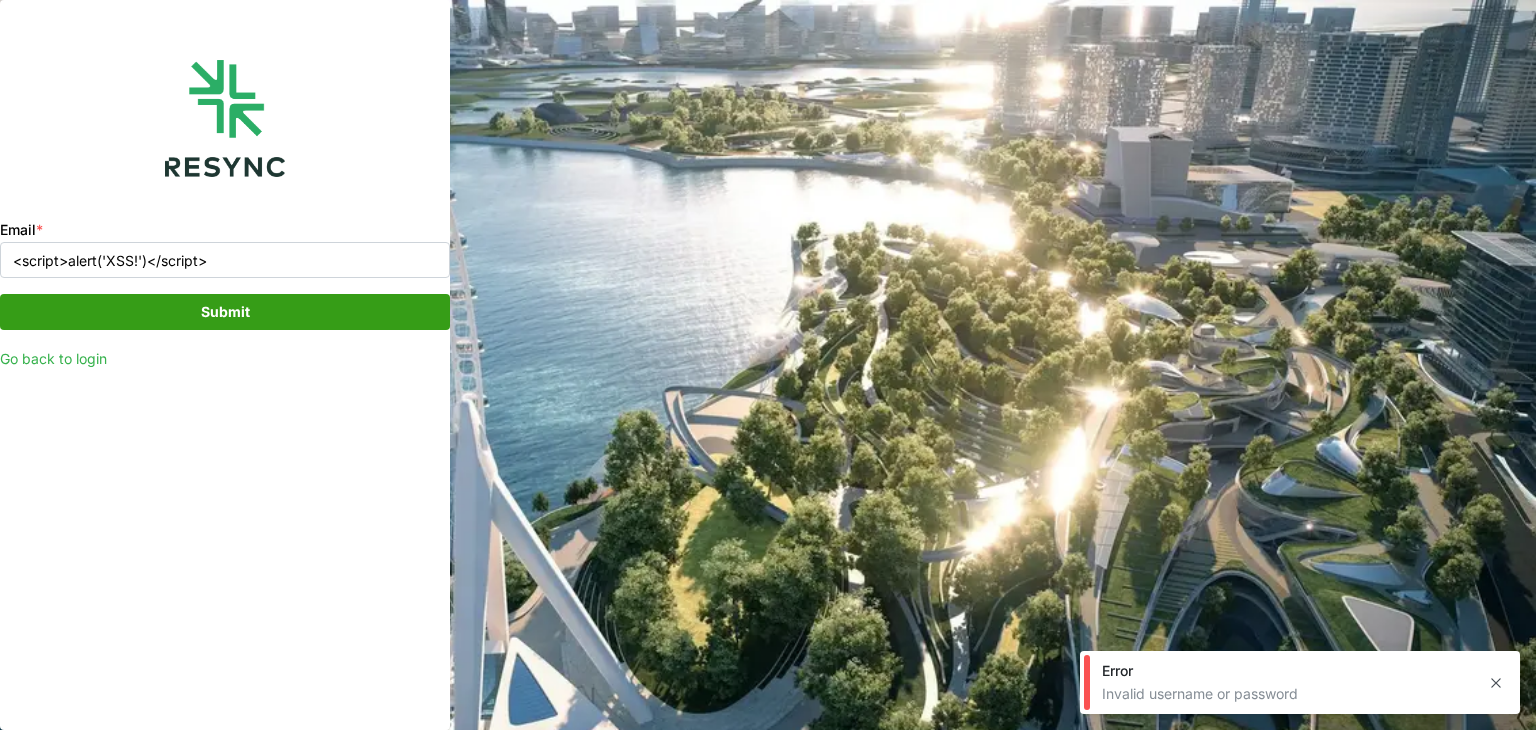click on "Submit" at bounding box center [225, 312] 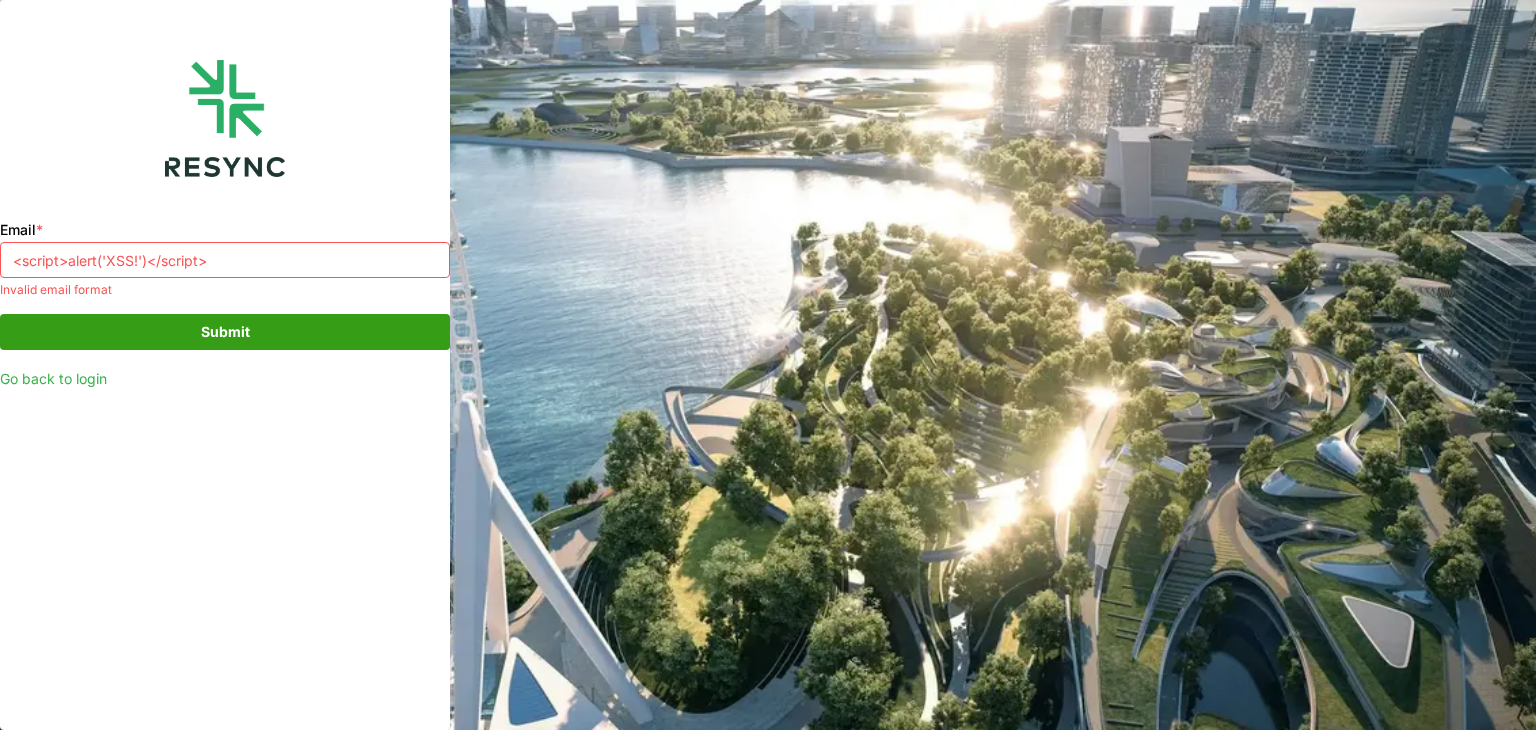 click on "Email  * <script>alert('XSS!')</script> Invalid email format Submit Go back to login" at bounding box center [225, 303] 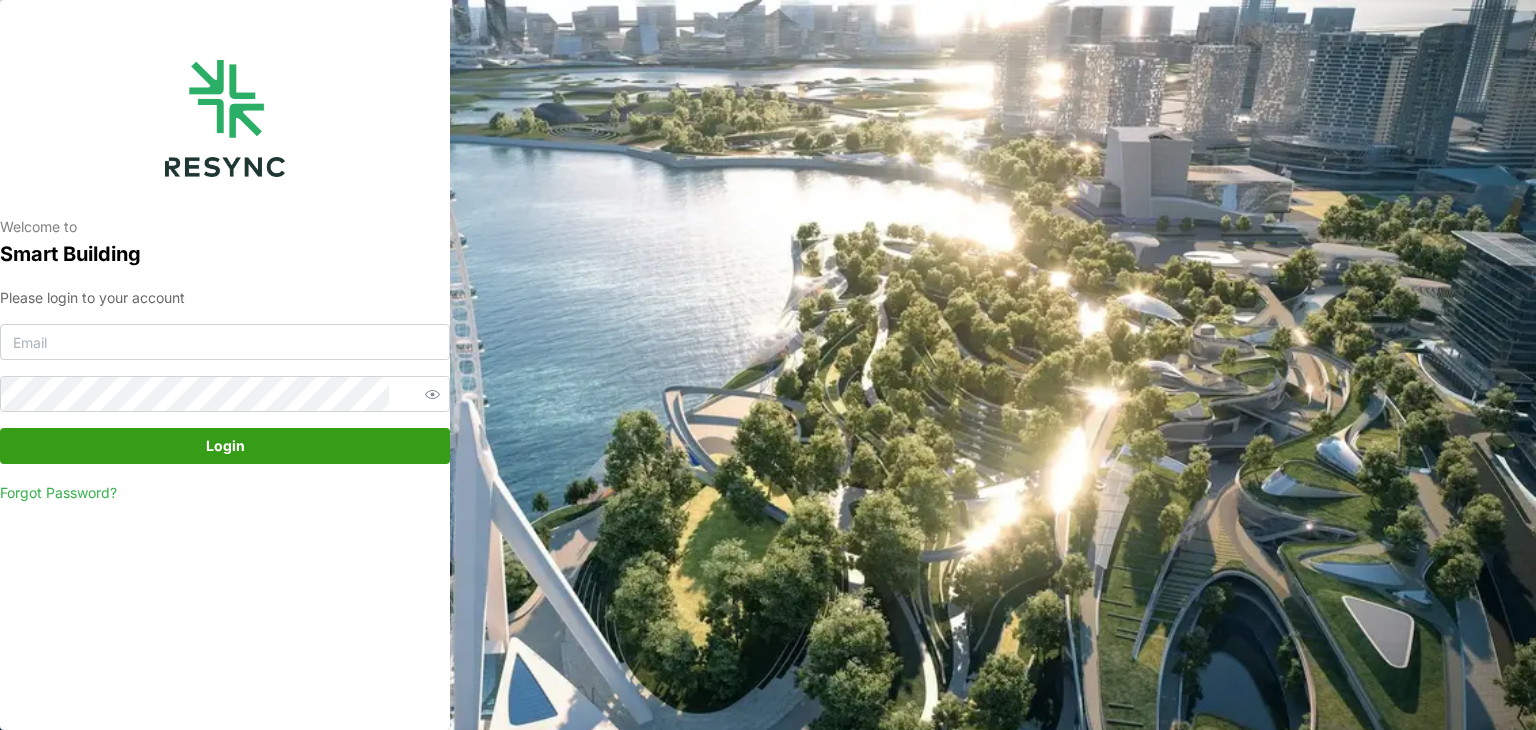 click on "Forgot Password?" at bounding box center (58, 492) 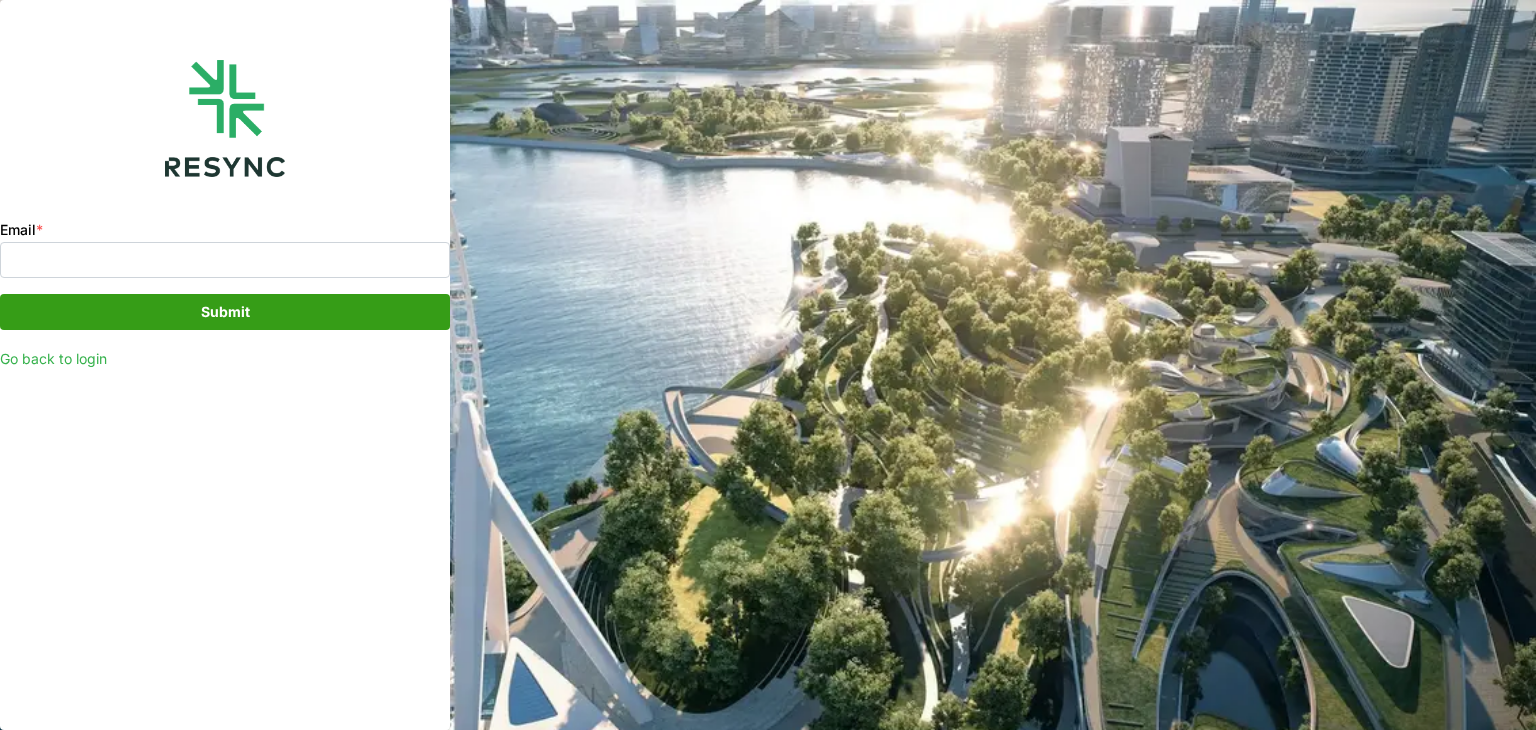 click on "Go back to login" at bounding box center [53, 358] 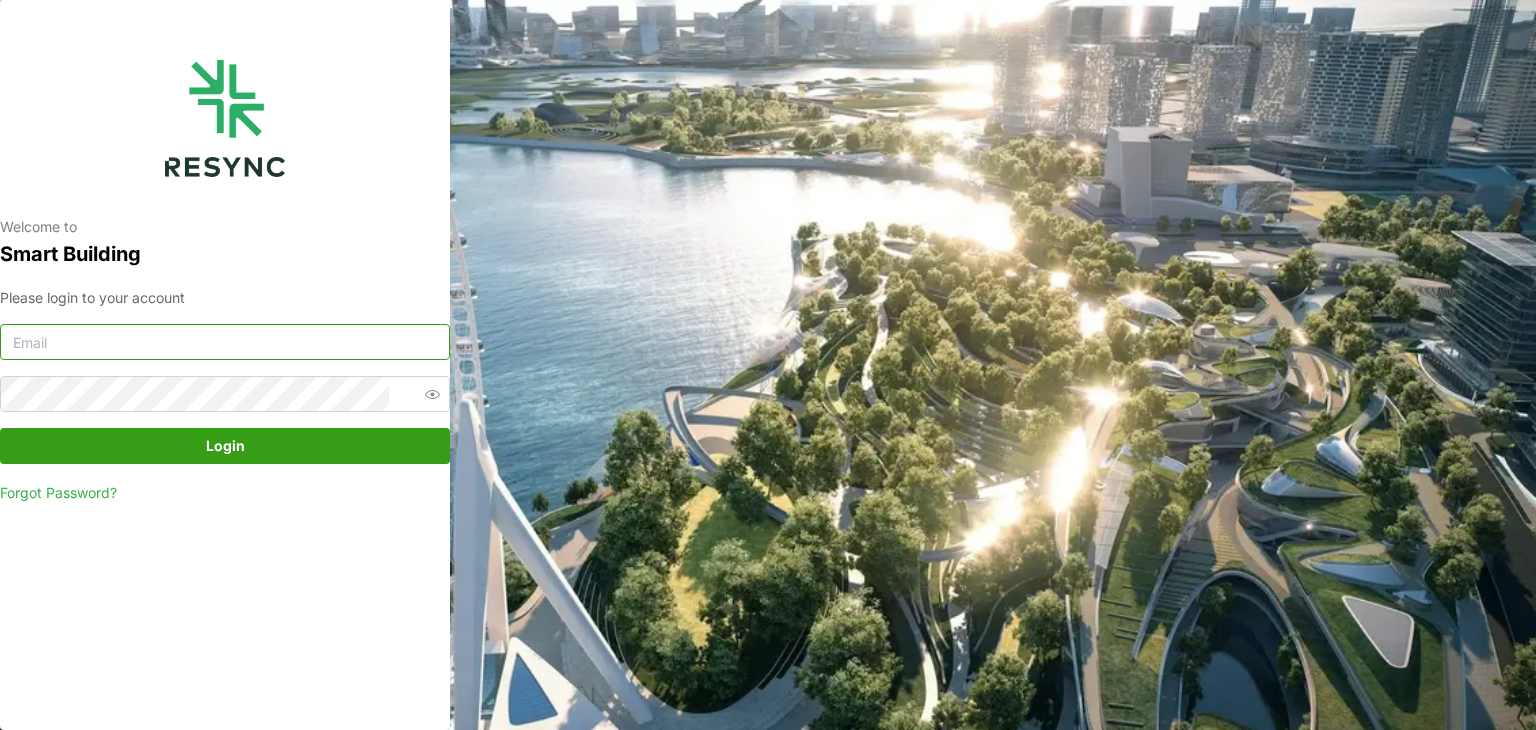 click at bounding box center [225, 342] 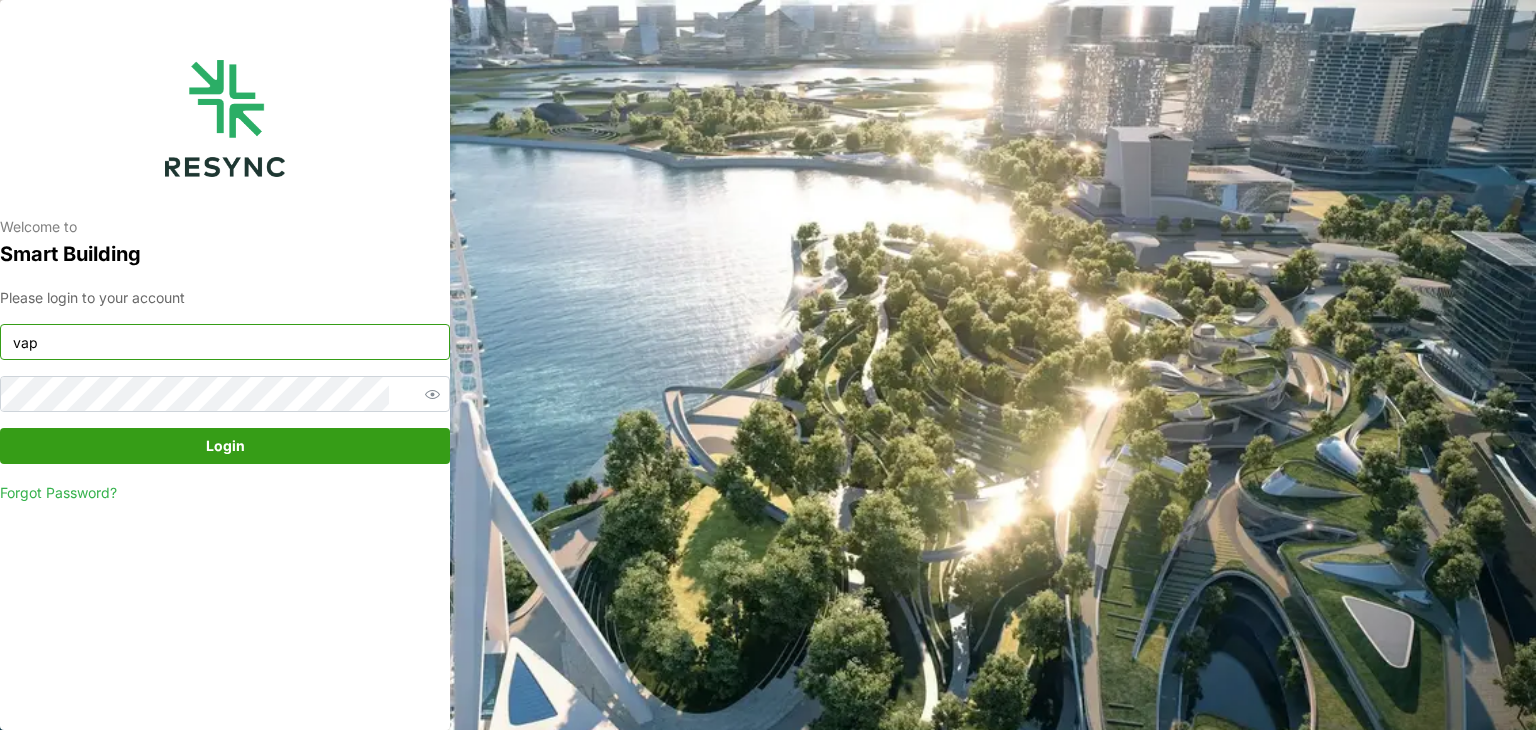 type on "vapt-user@resynctech.com" 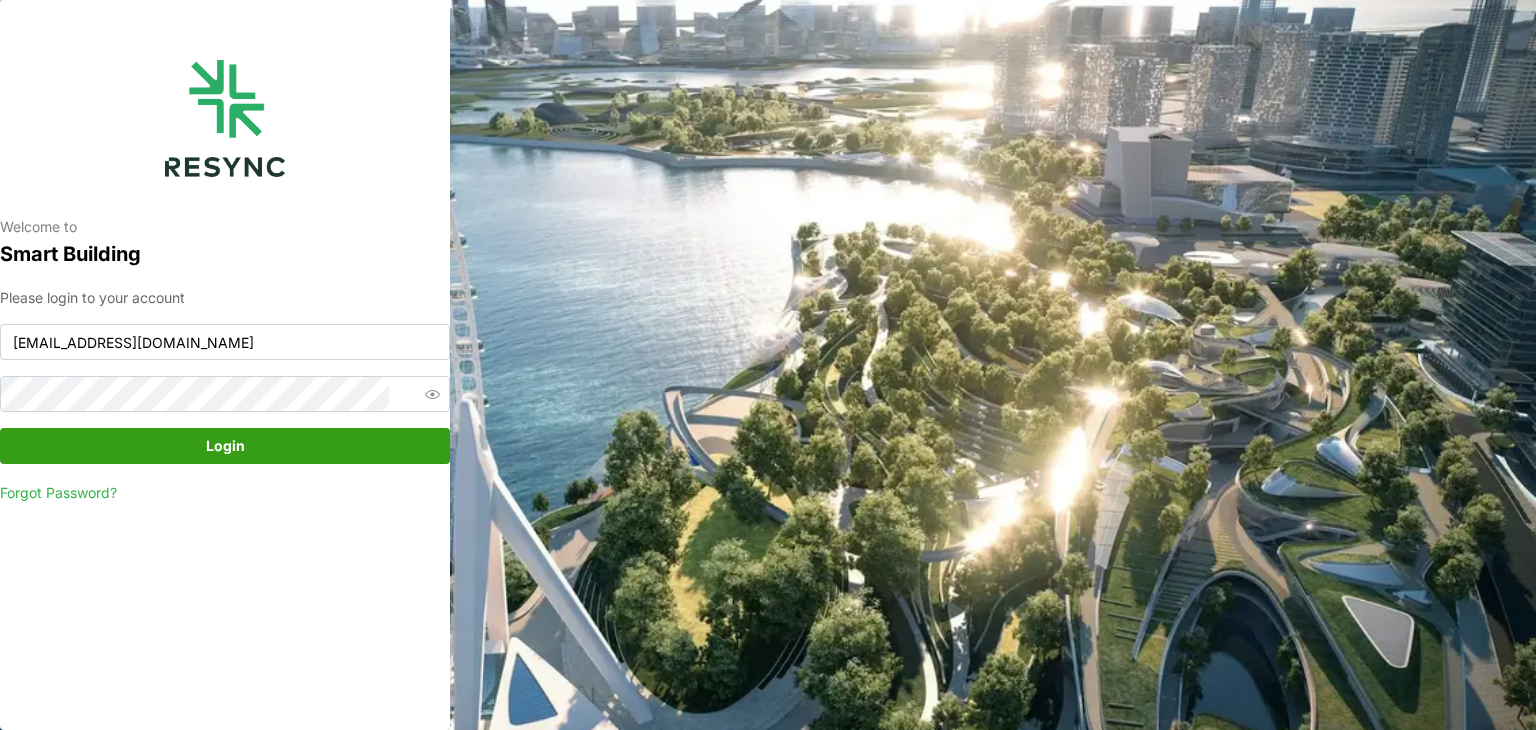 drag, startPoint x: 746, startPoint y: 236, endPoint x: 821, endPoint y: 688, distance: 458.18008 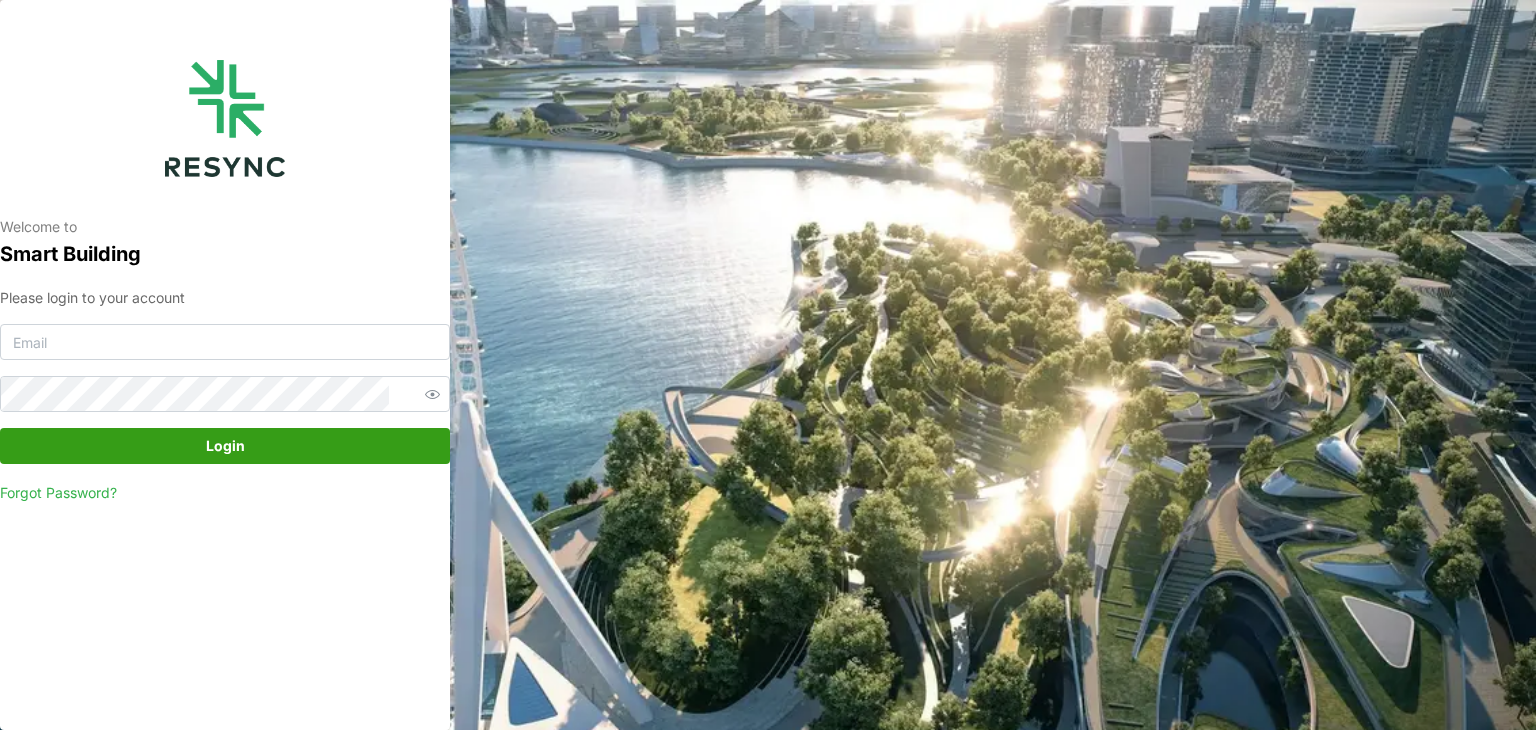 scroll, scrollTop: 0, scrollLeft: 0, axis: both 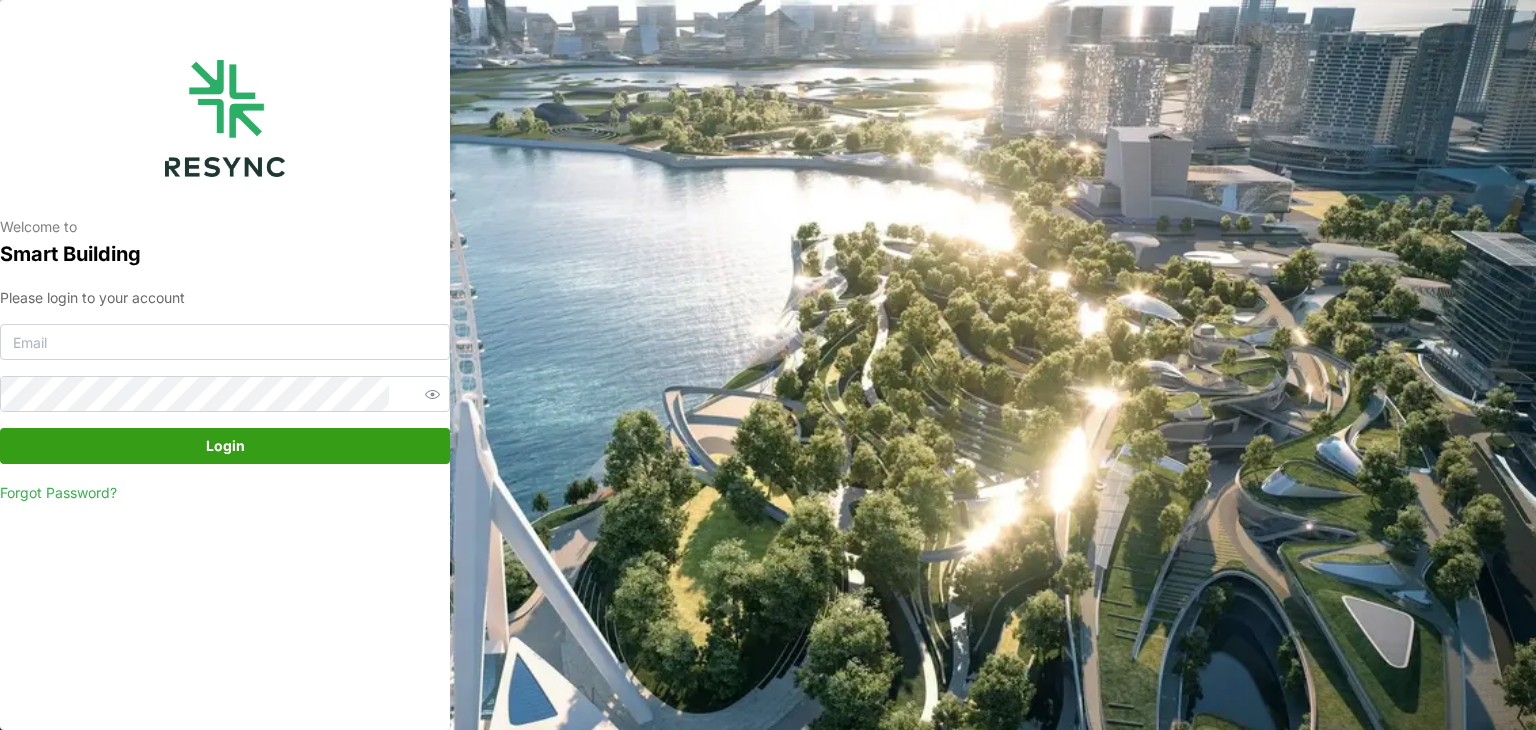 drag, startPoint x: 744, startPoint y: 321, endPoint x: 447, endPoint y: 28, distance: 417.20258 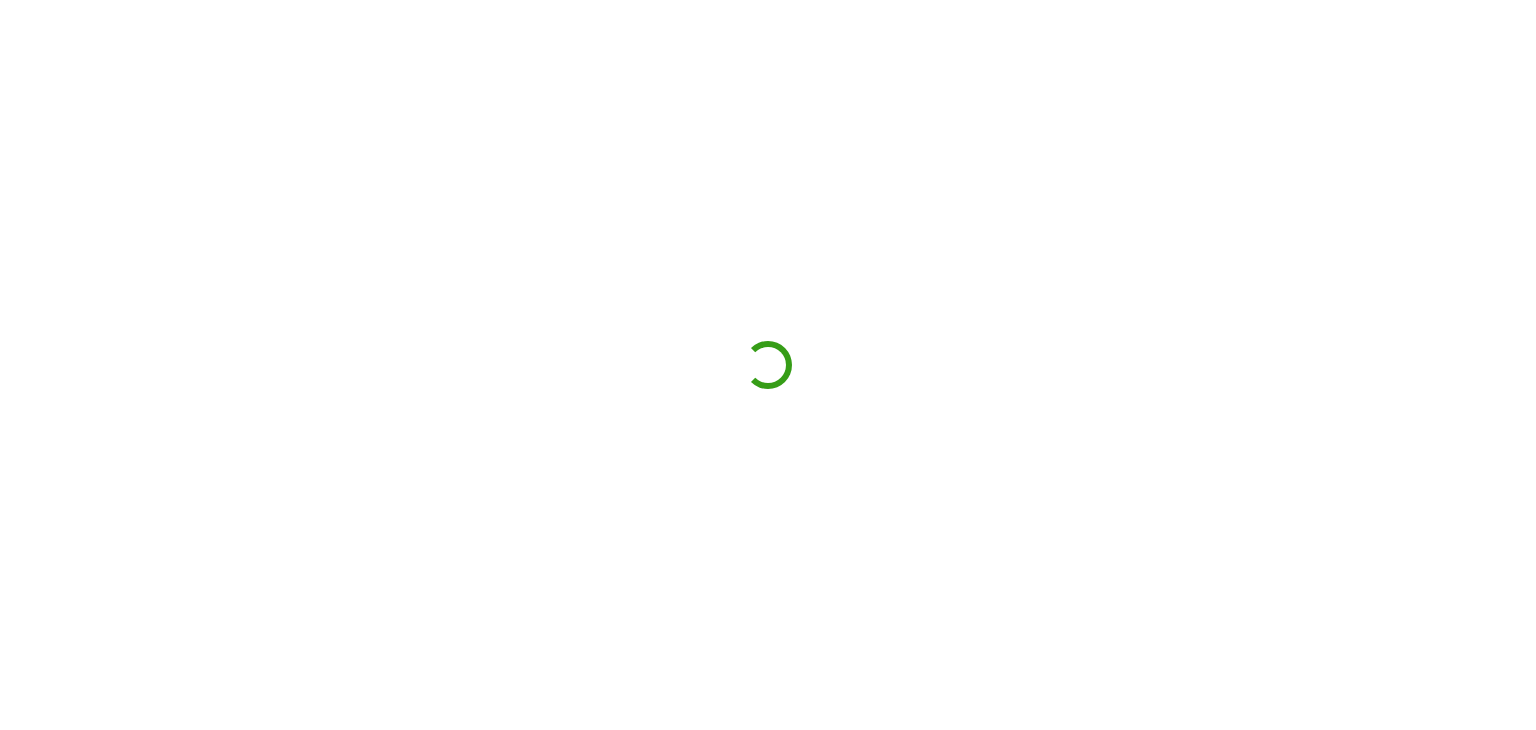 scroll, scrollTop: 0, scrollLeft: 0, axis: both 